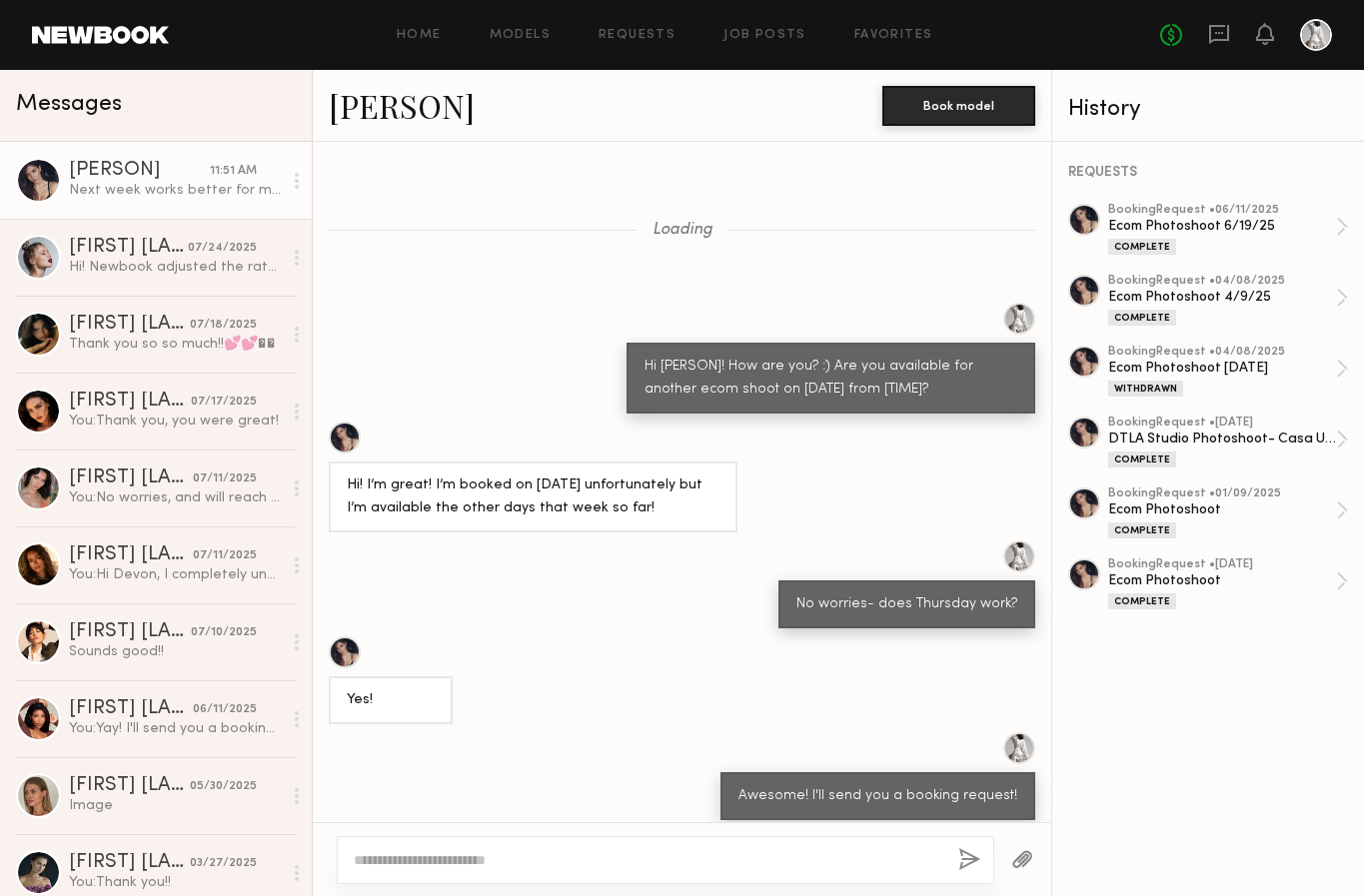 scroll, scrollTop: 0, scrollLeft: 0, axis: both 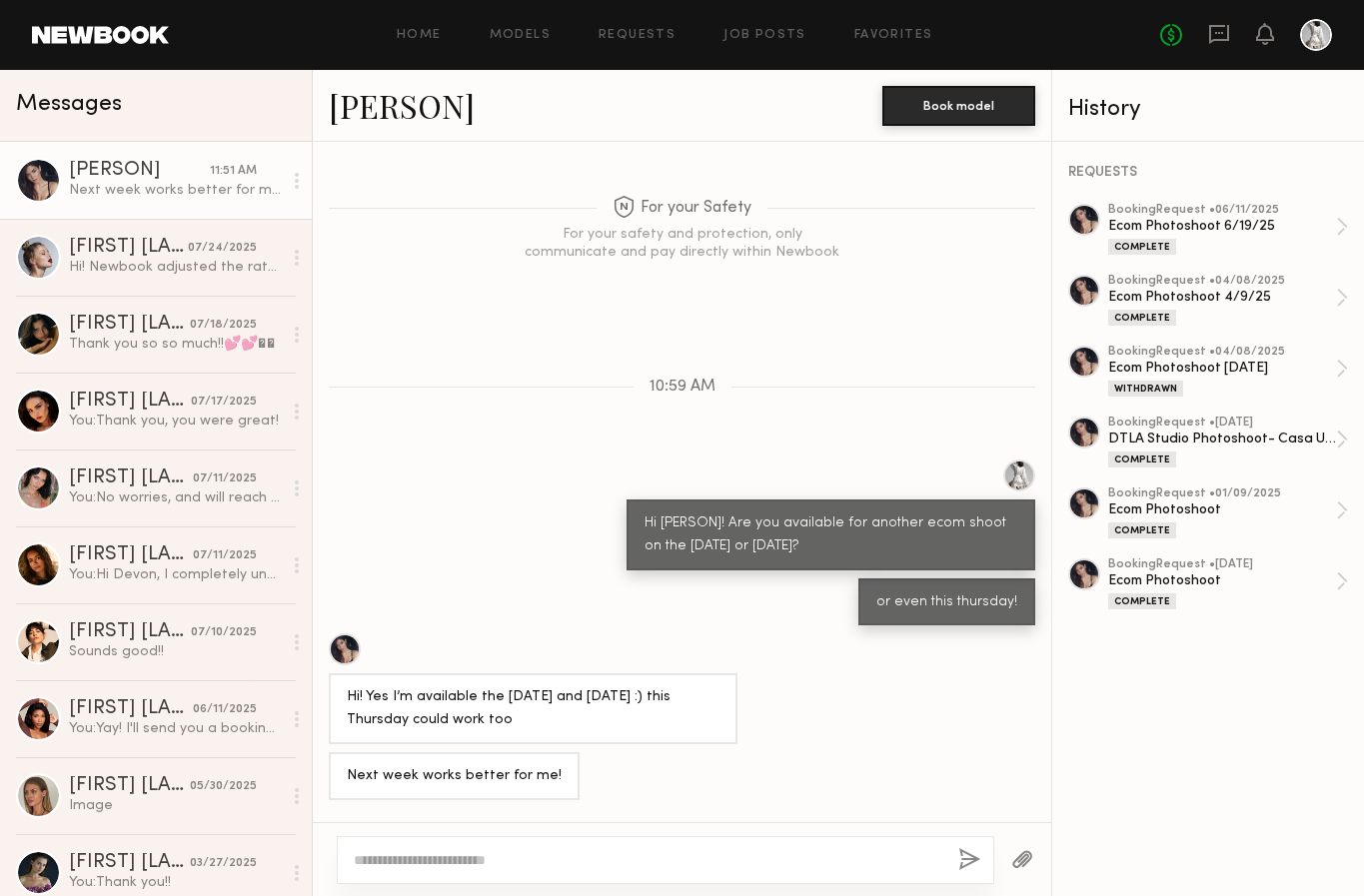 click on "REQUESTS booking  Request •  06/11/2025 Ecom Photoshoot 6/19/25 Complete booking  Request •  04/08/2025 Ecom Photoshoot 4/9/25 Complete booking  Request •  04/08/2025 Ecom Photoshoot 10/9 Withdrawn booking  Request •  01/17/2025 DTLA Studio Photoshoot- Casa Umbra Complete booking  Request •  01/09/2025 Ecom Photoshoot Complete booking  Request •  06/21/2024 Ecom Photoshoot Complete" 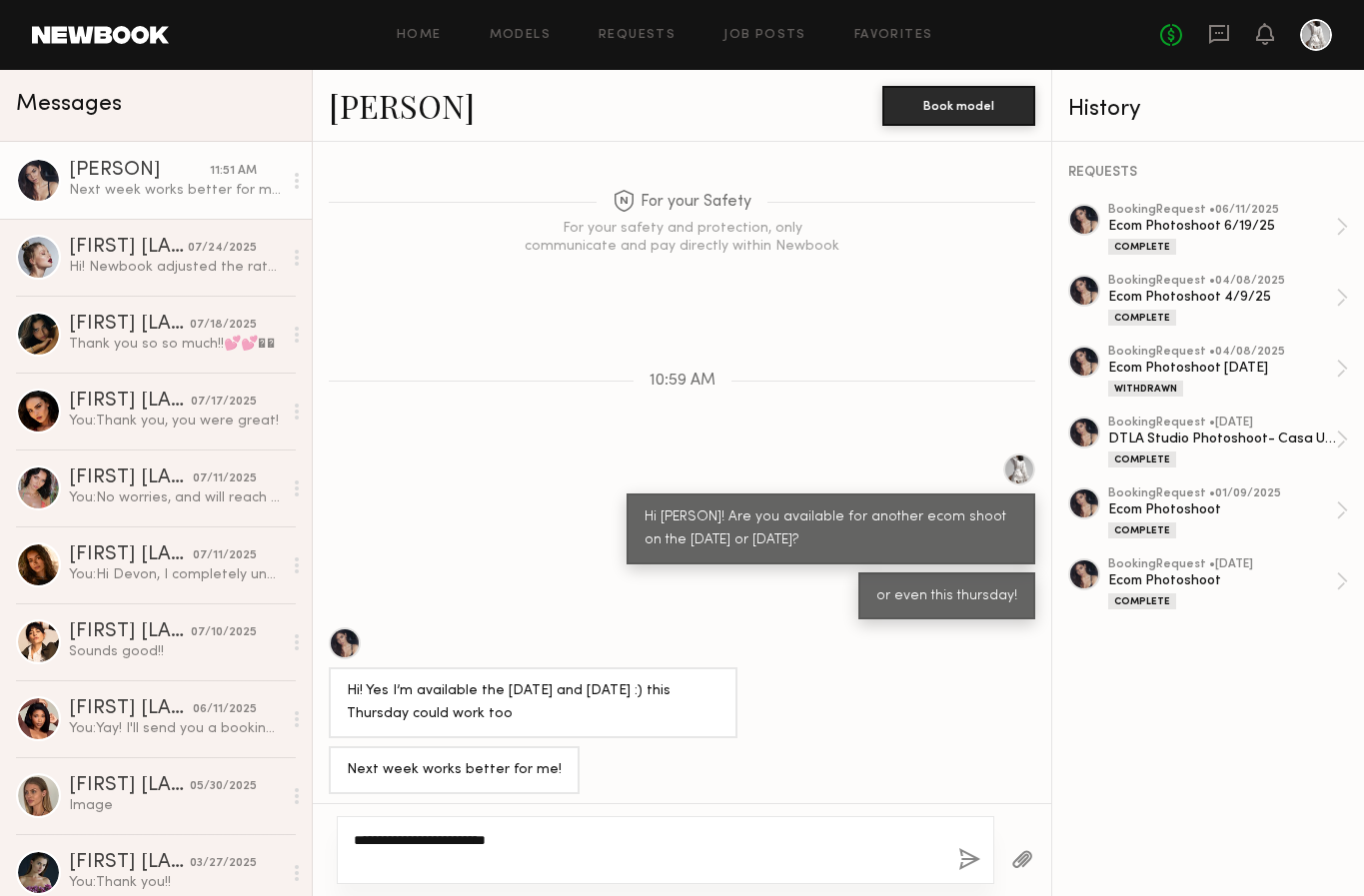 type on "**********" 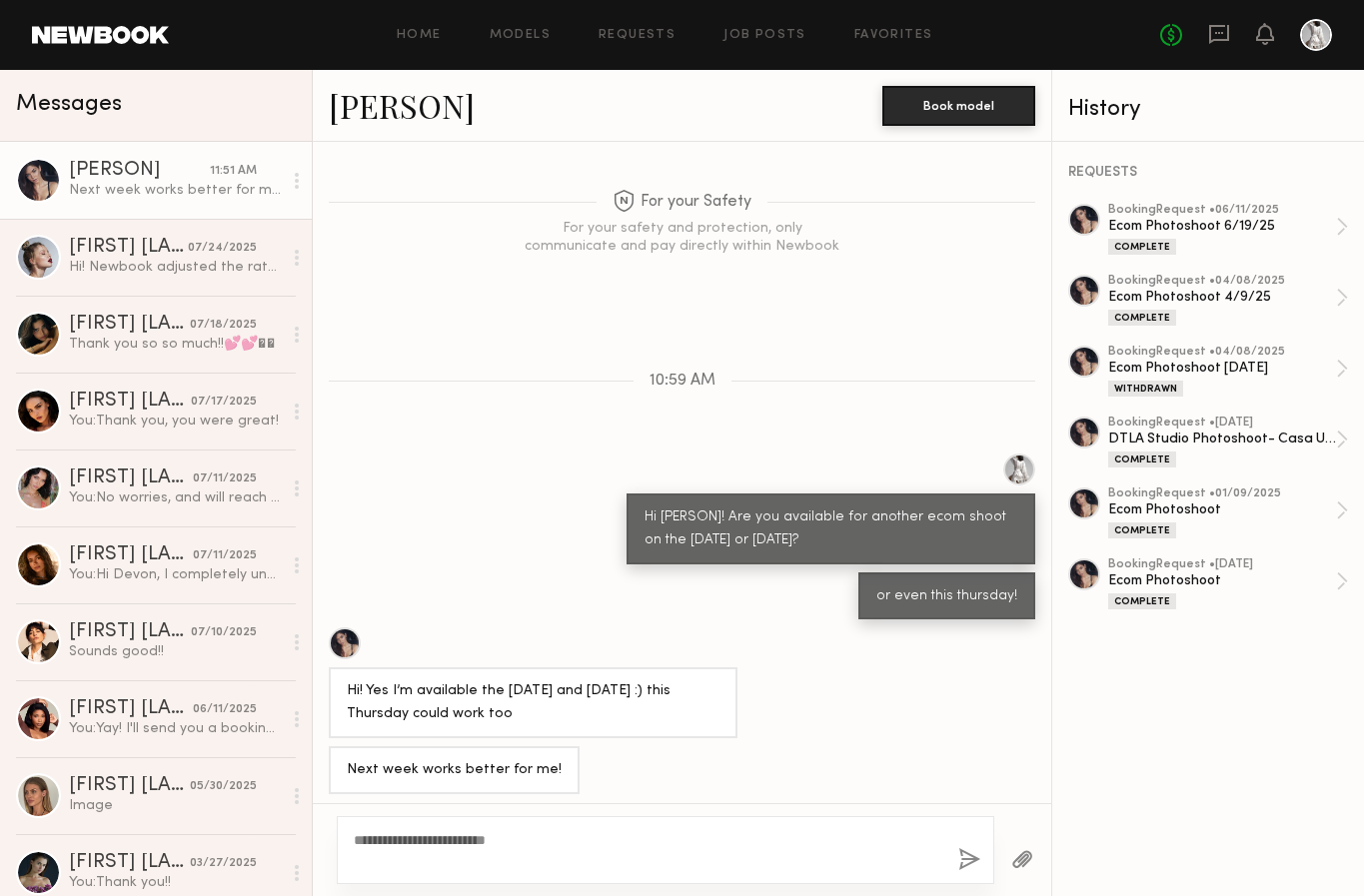 click 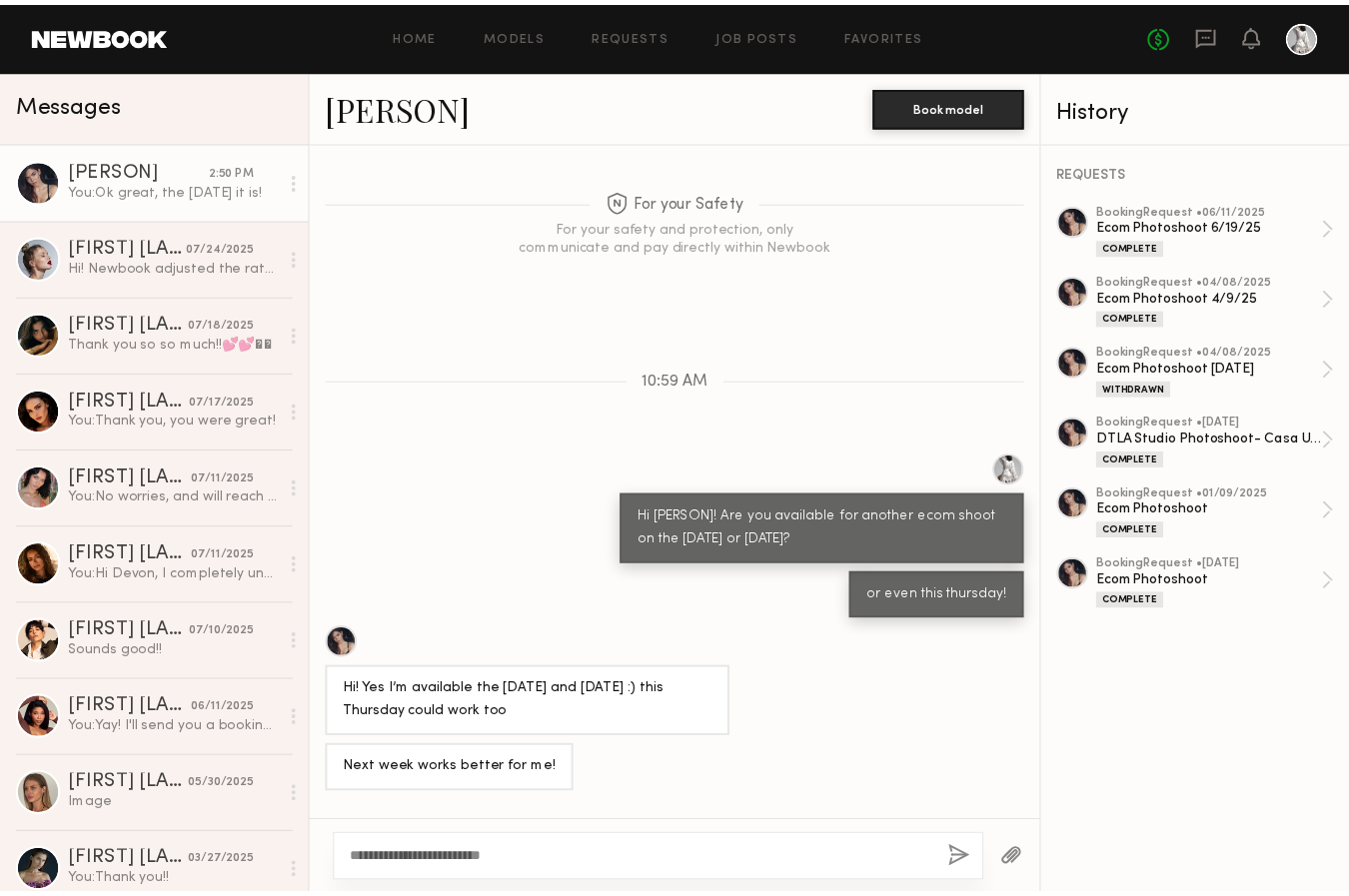scroll, scrollTop: 1036, scrollLeft: 0, axis: vertical 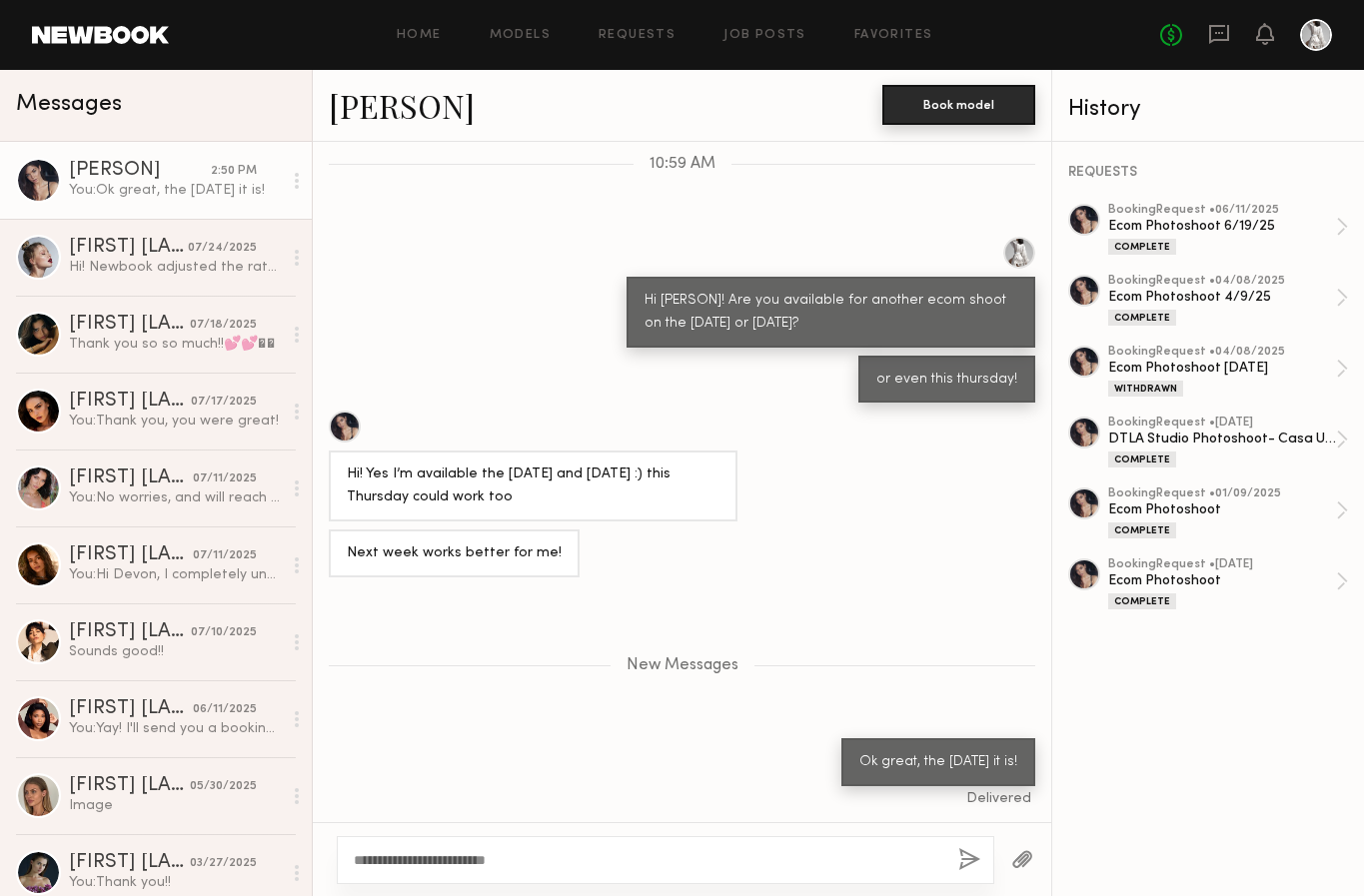 click on "Book model" 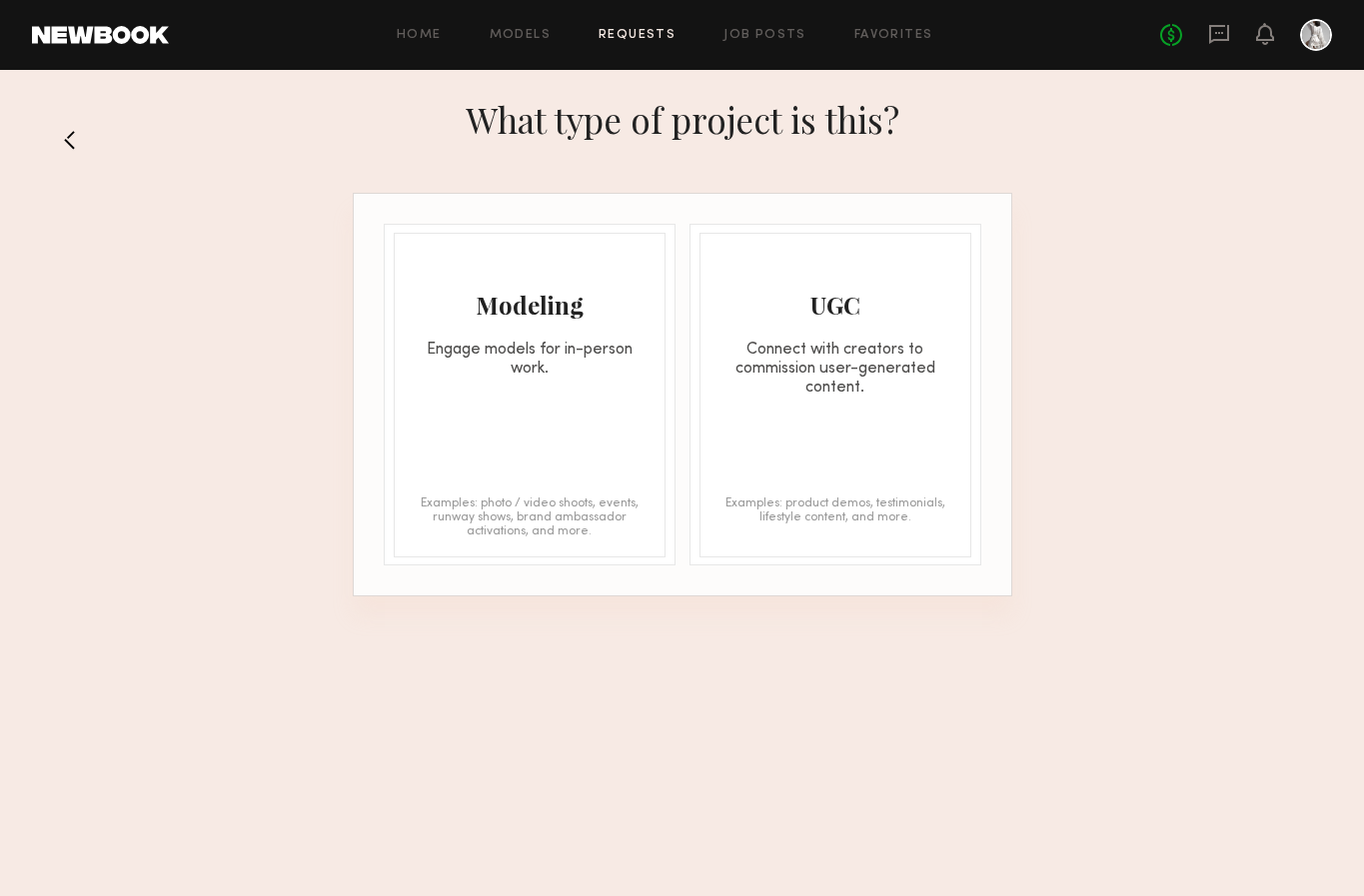click on "Modeling Engage models for in-person work. Examples: photo / video shoots, events, runway shows, brand ambassador activations, and more." 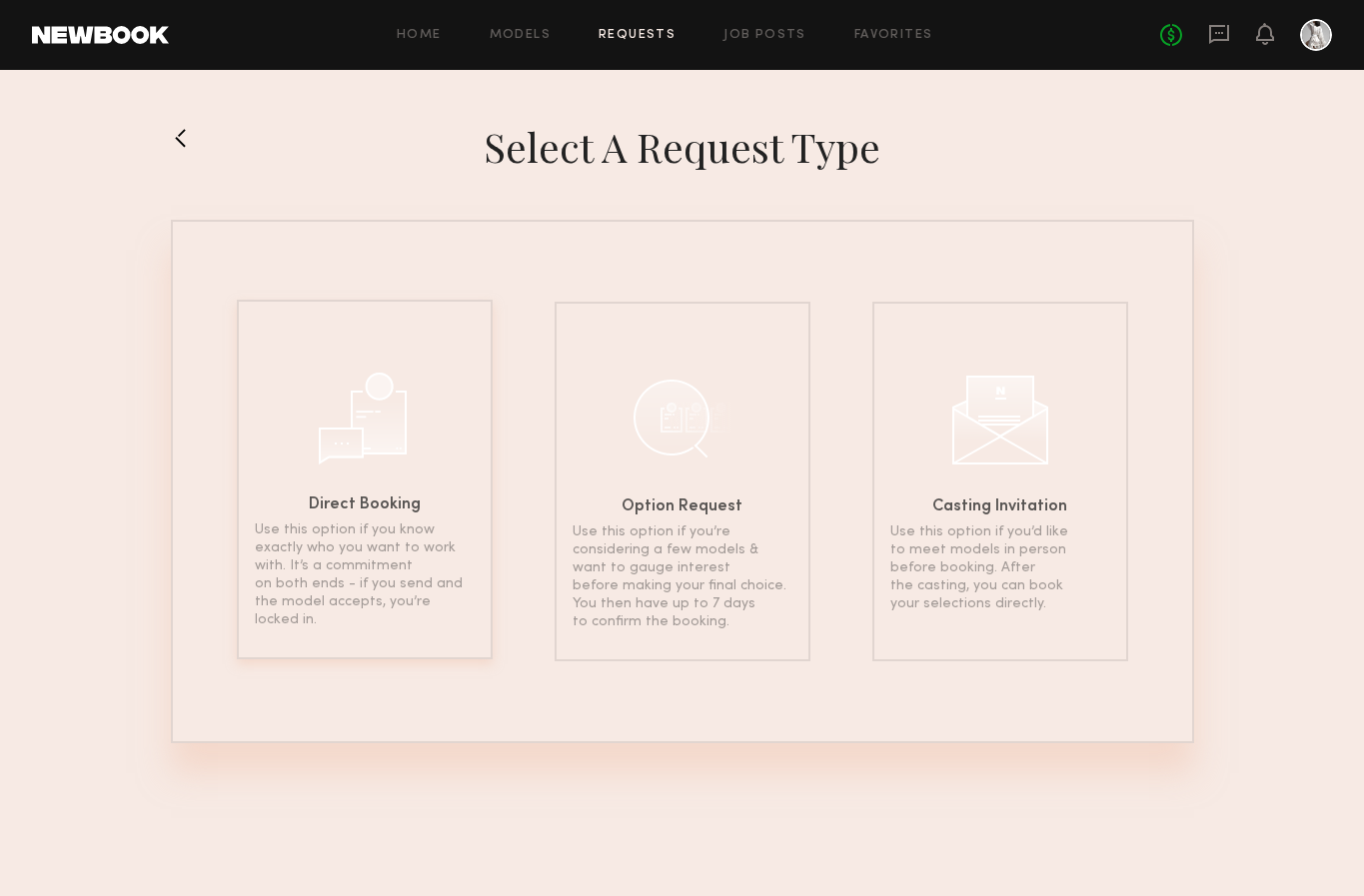 click on "Direct Booking Use this option if you know exactly who you want to work with. It’s a commitment on both ends - if you send and the model accepts, you’re locked in." 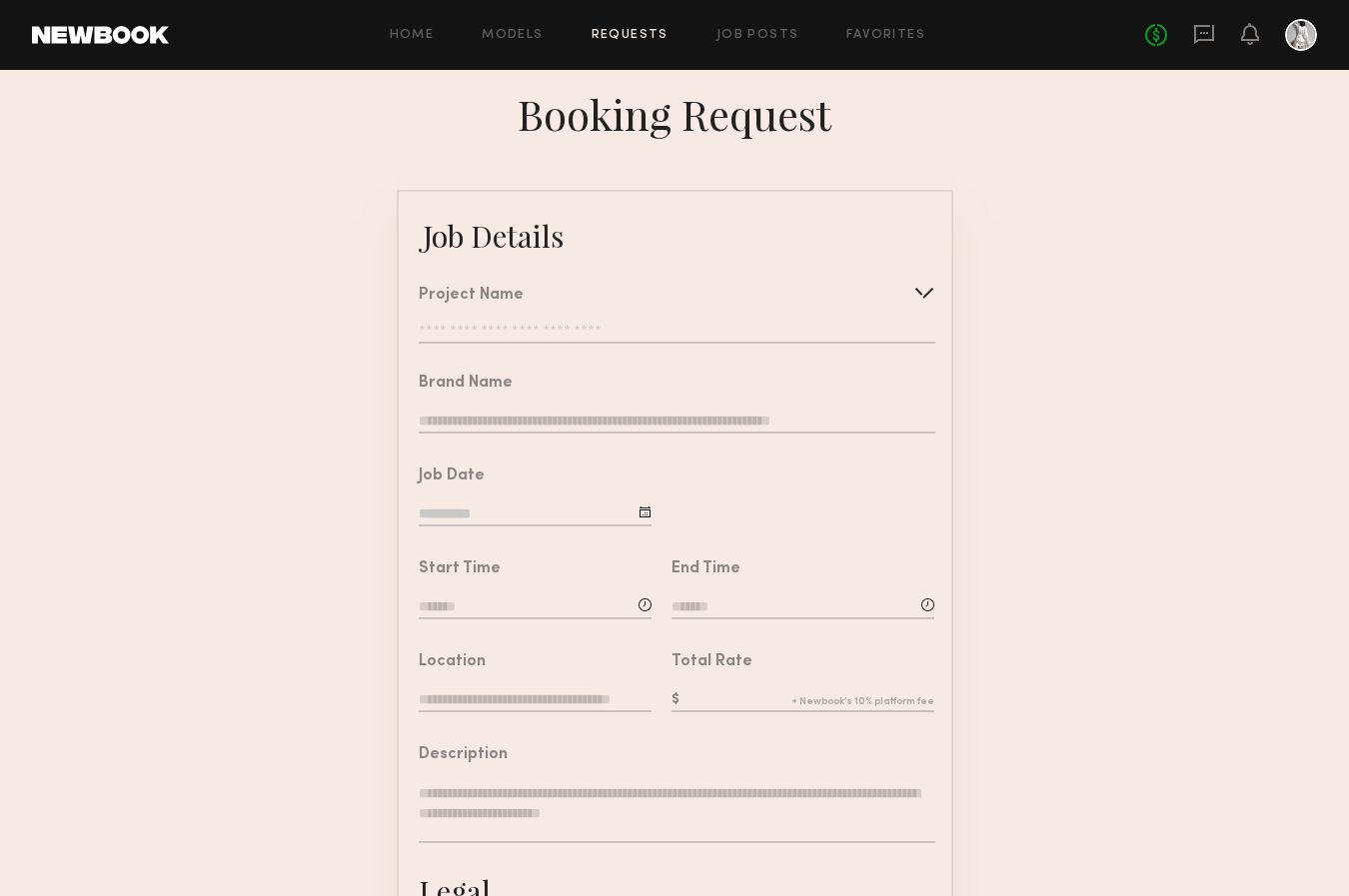 click 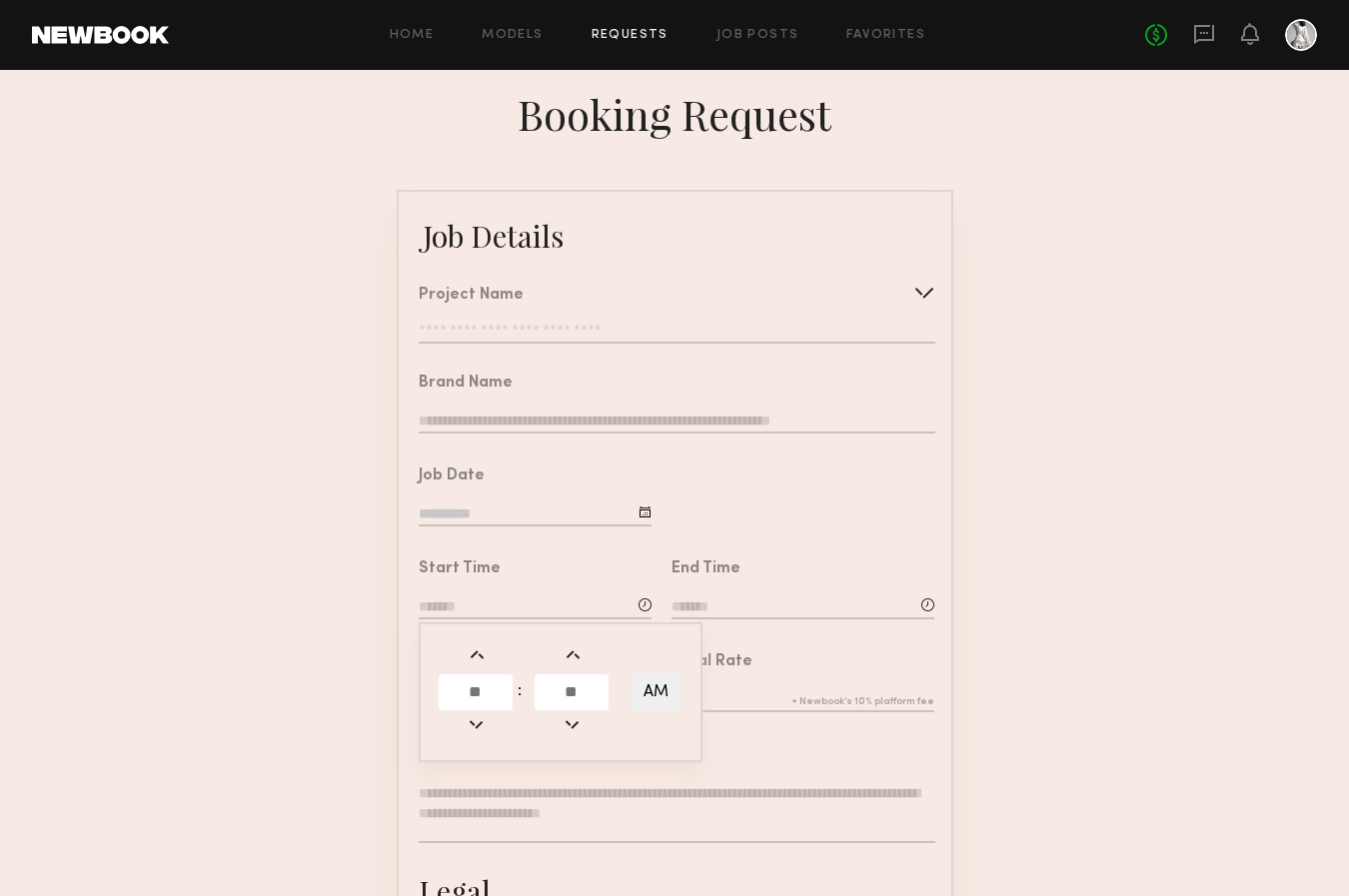 click 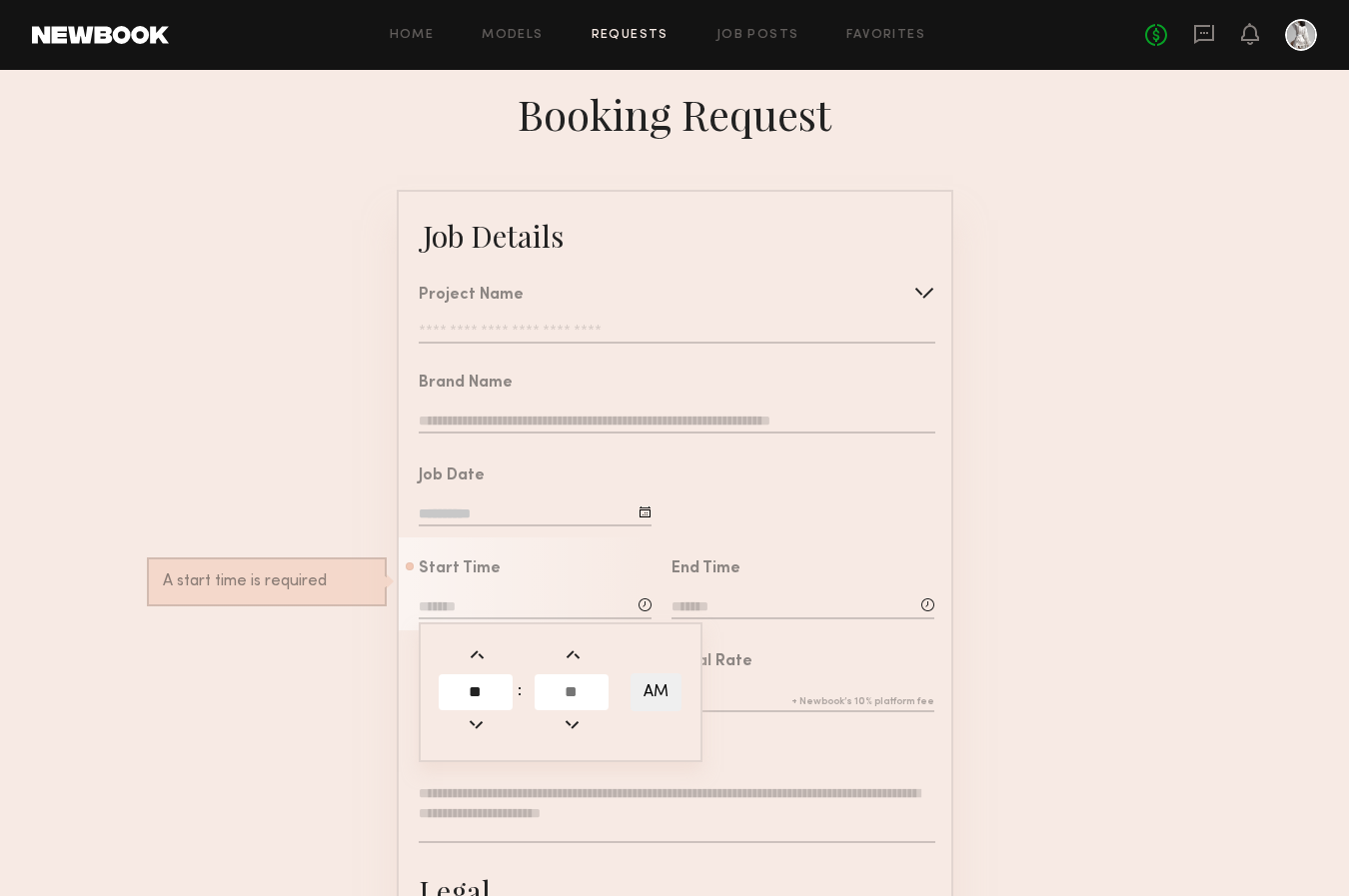 type on "**" 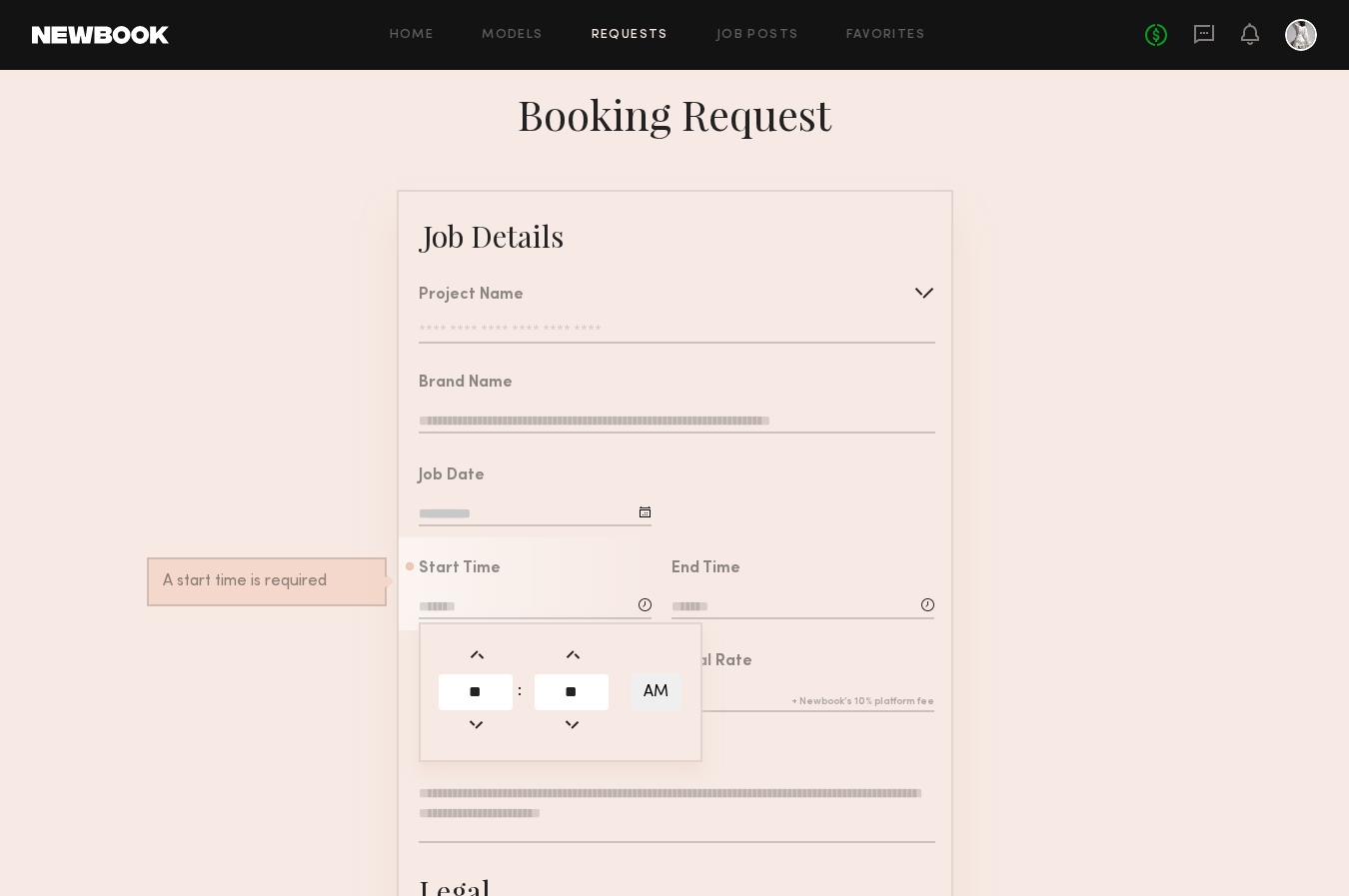 type on "**" 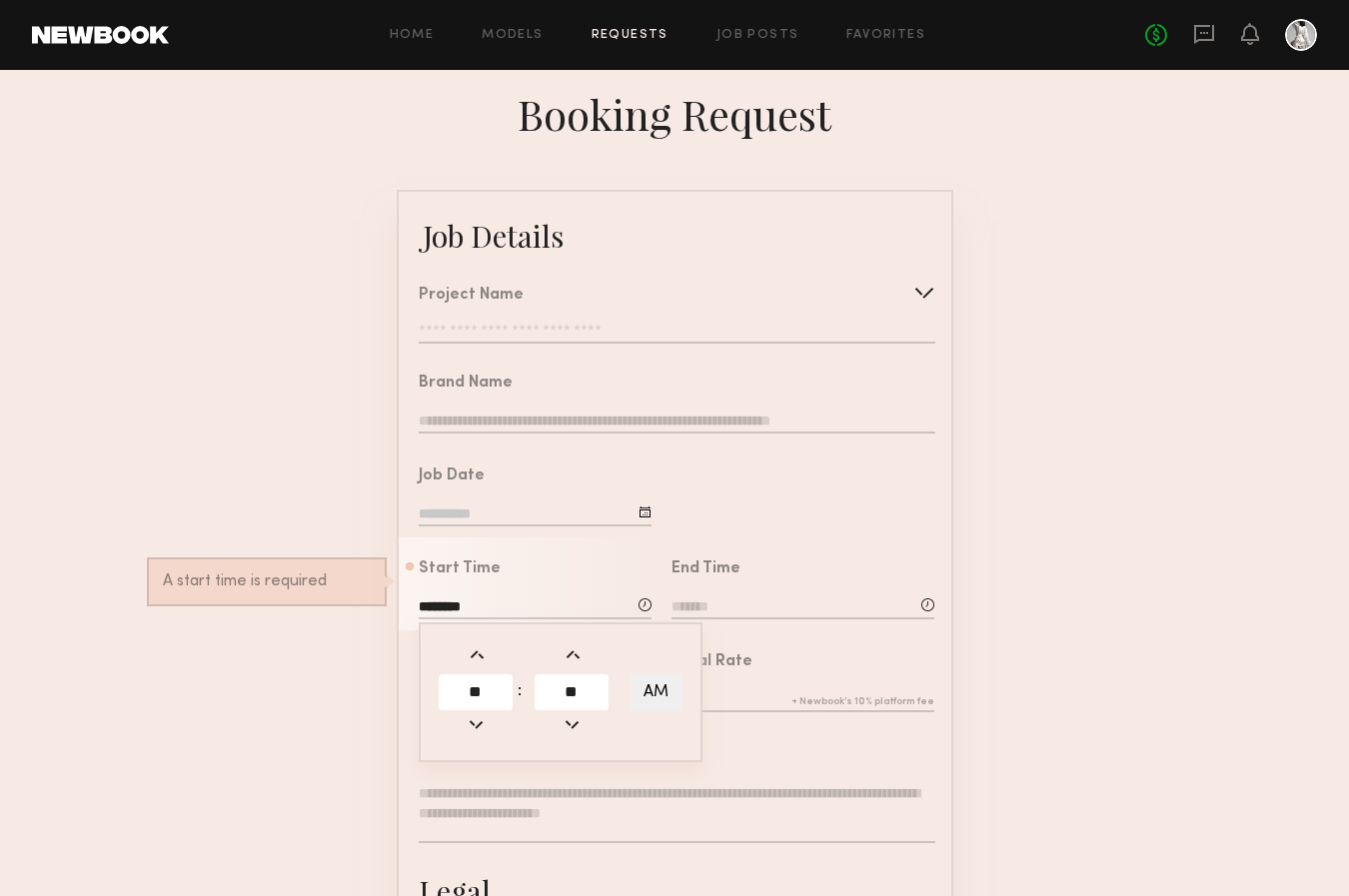 click 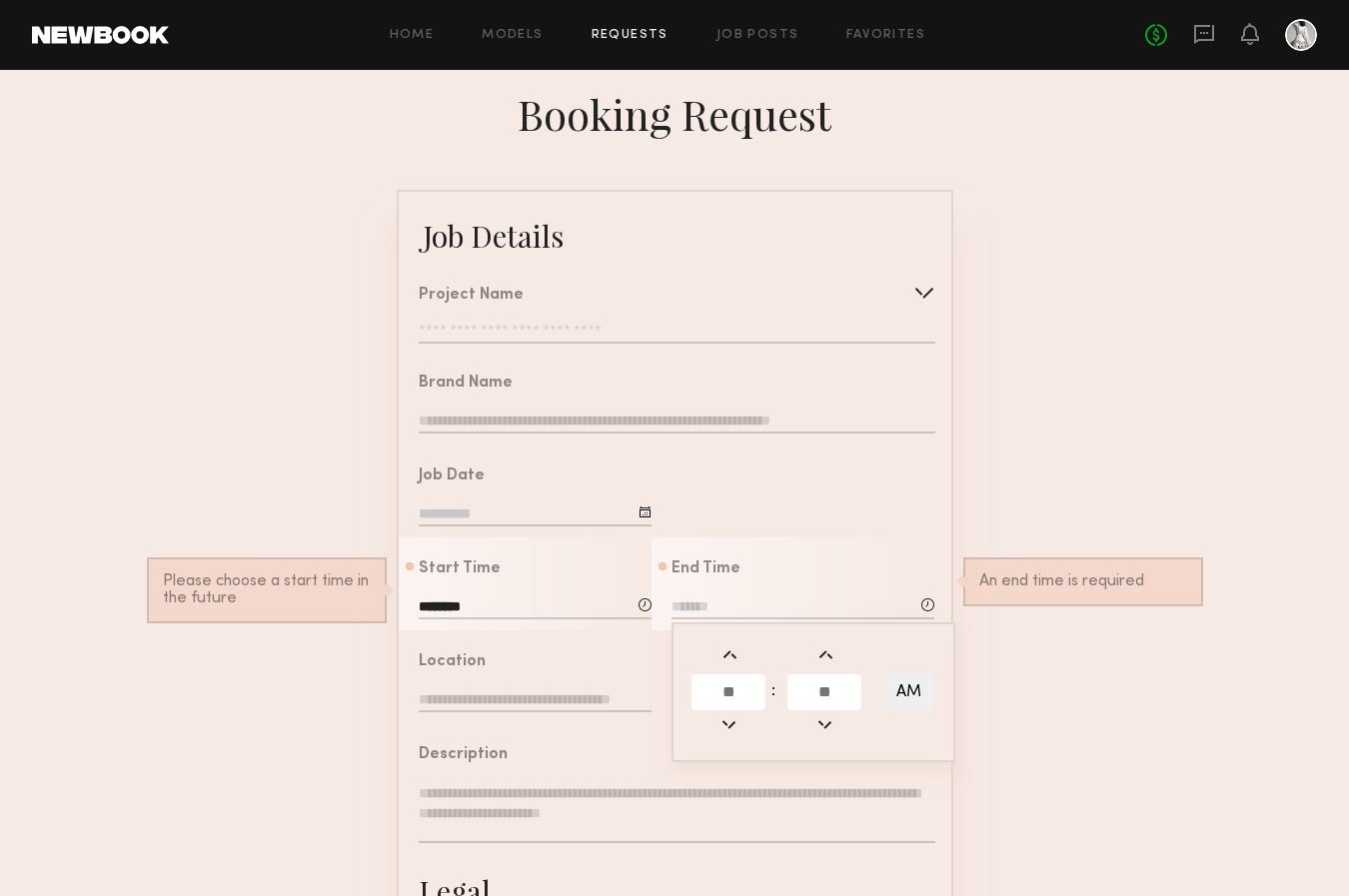 click 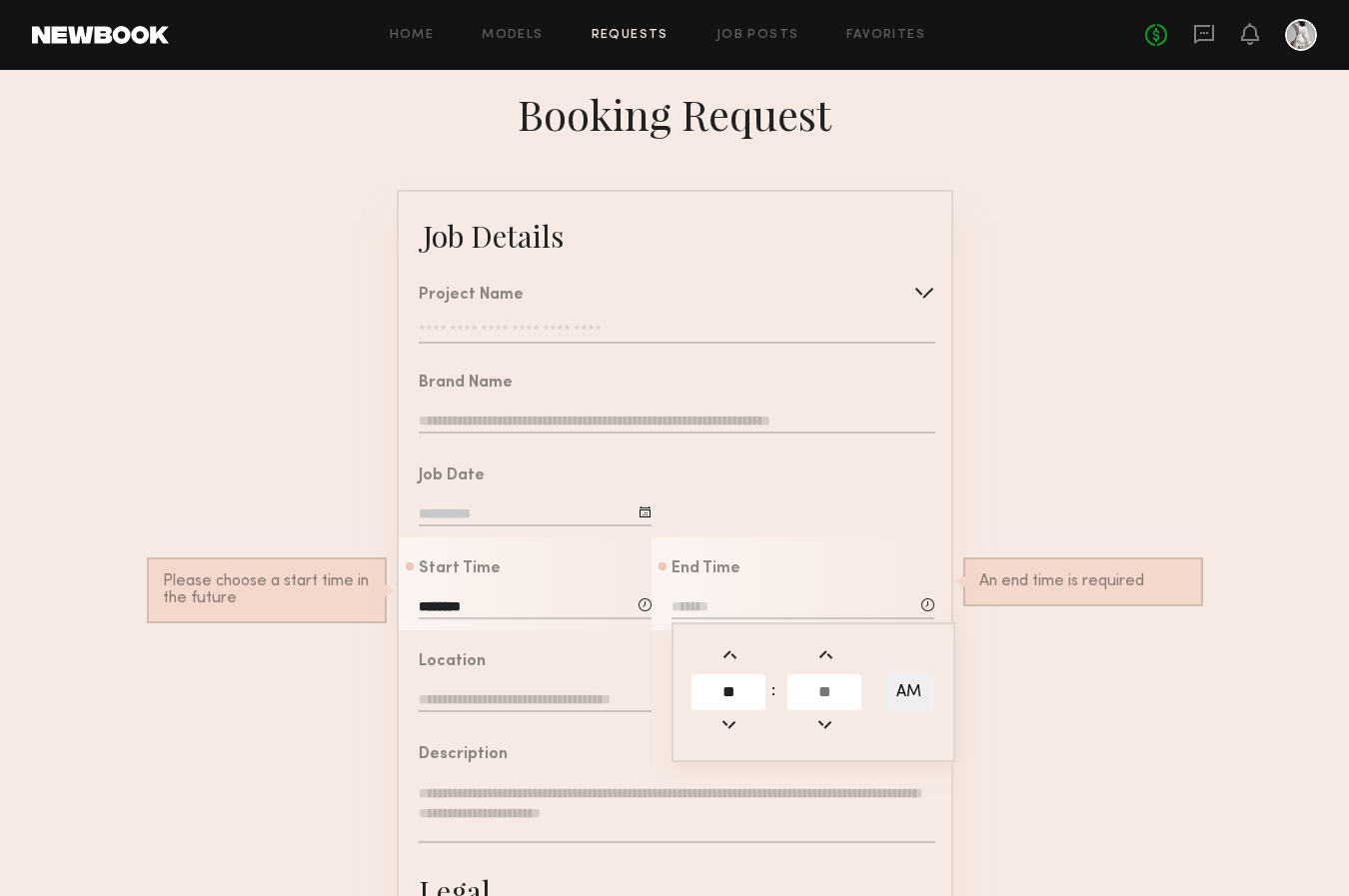 type on "**" 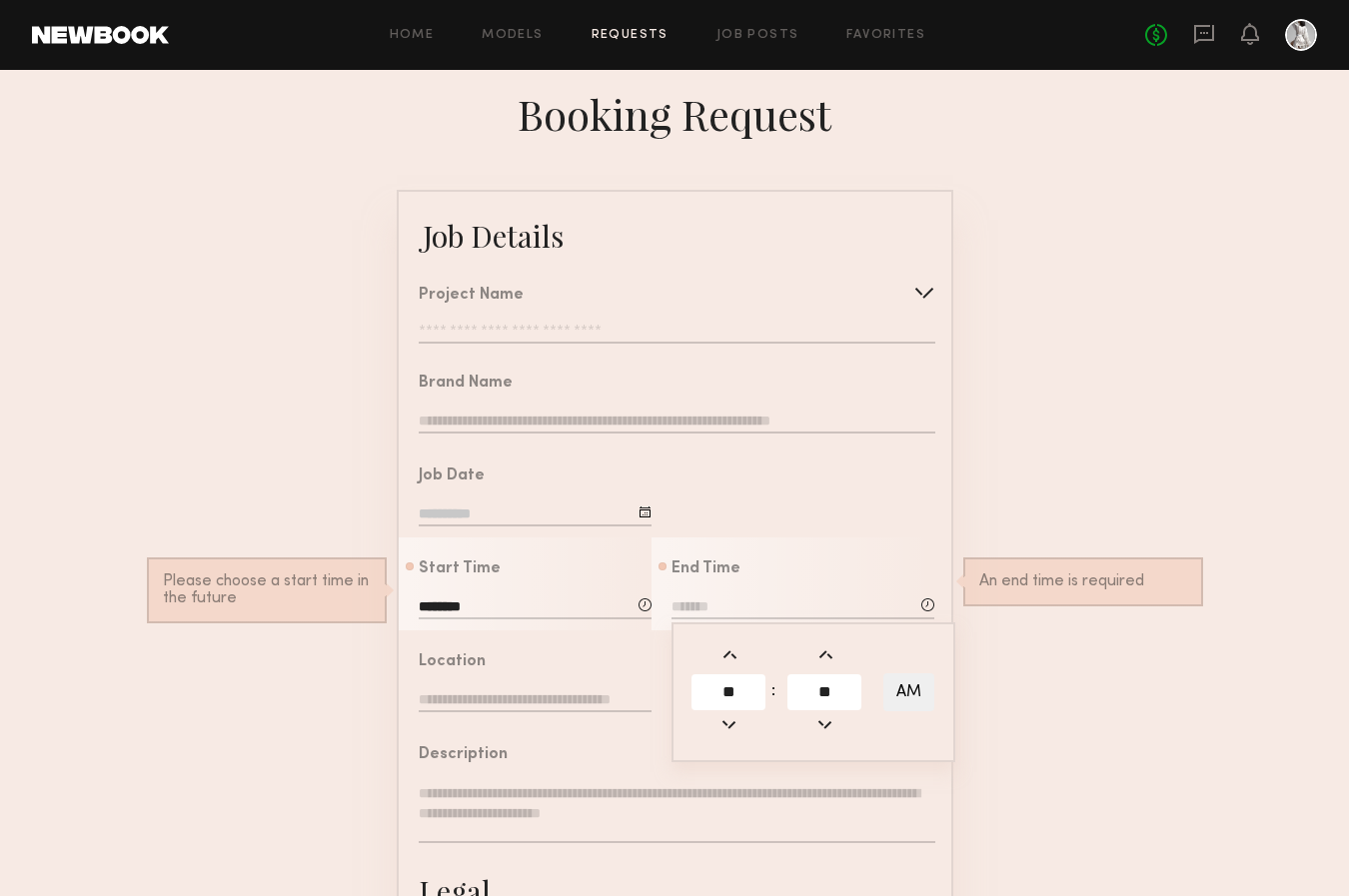 type on "**" 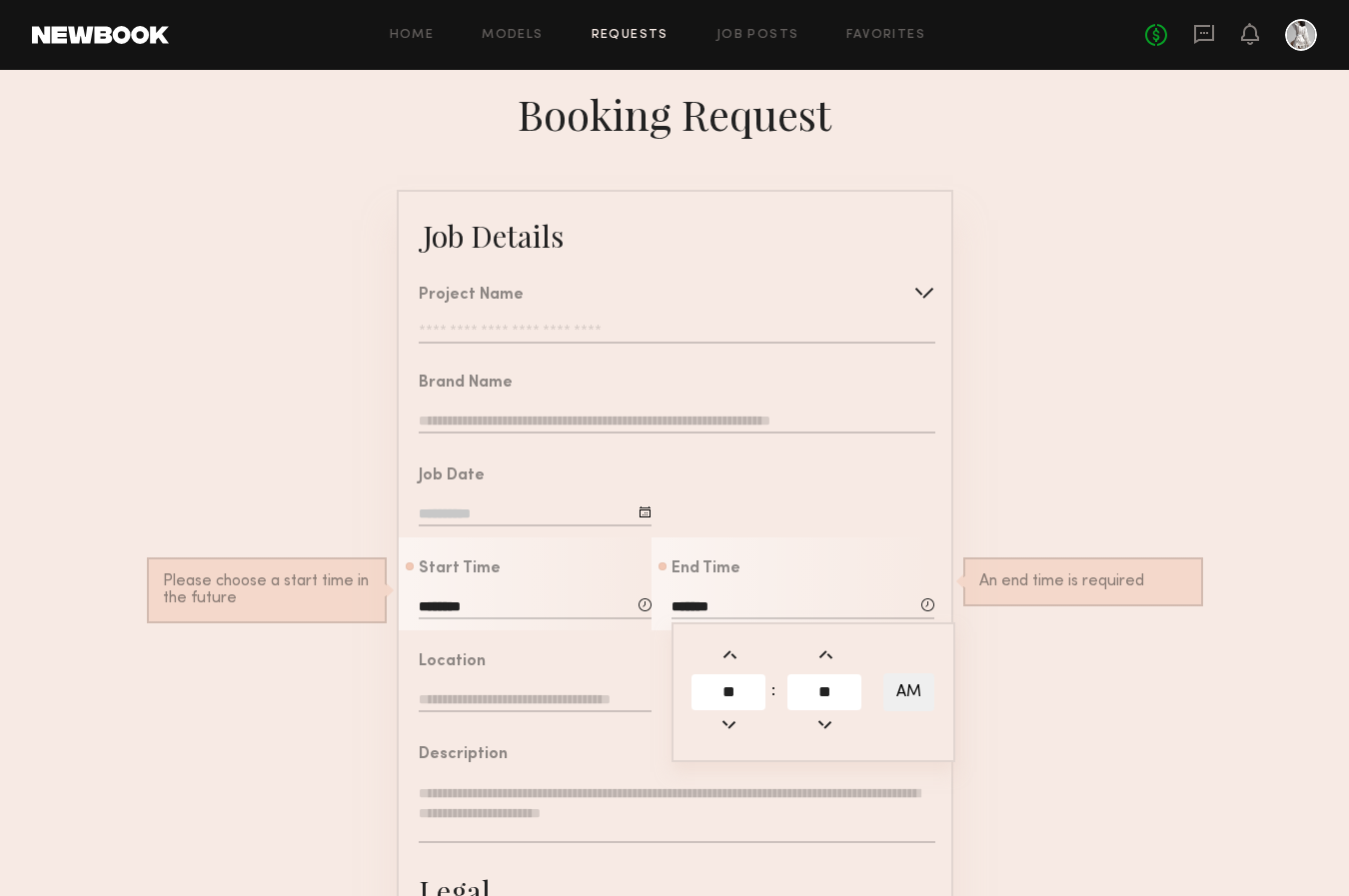 type on "*" 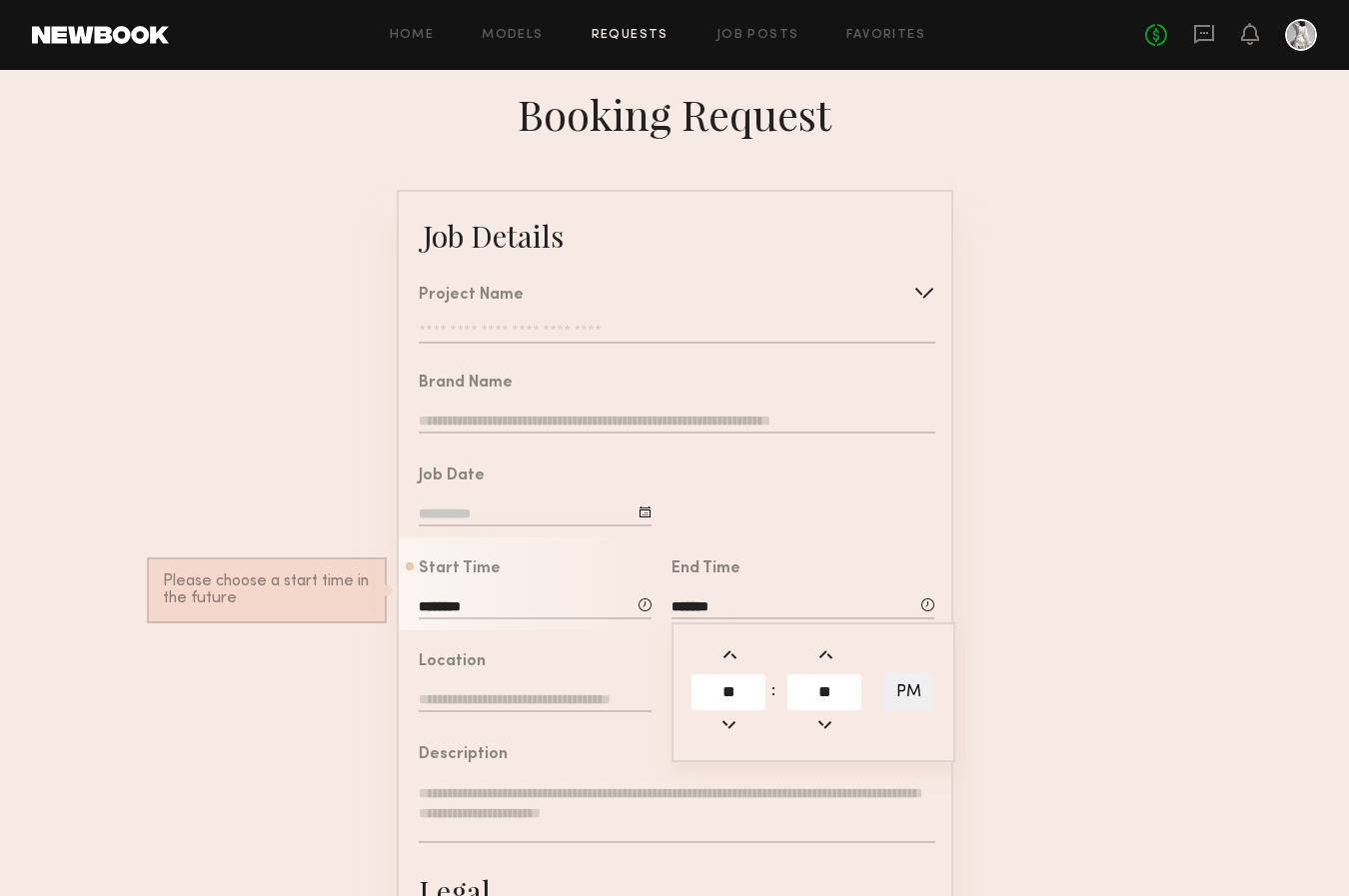 click on "Job Details   Project Name   Create   Use recent modeling project  July Ecom Photoshoot  July Location Photoshoot  Lifestyle Shoot 9/16/25  Ecom Photoshoot 6/19/25  Ecom Photoshoot 6/17/25  Ecom & Studio Photoshoot  Ecom Photoshoot 5/1/25  Ecom Photoshoot 4/9/25  DTLA Studio Photoshoot   Brand Name   Job Date   Start Time  ********         **  :  **     AM           Please choose a start time in the future   End Time  *******         **  :  **     PM           Location   Total Rate  ***  Description   Legal   Terms/Usage  Conflicts  (Optional)  Send Request" 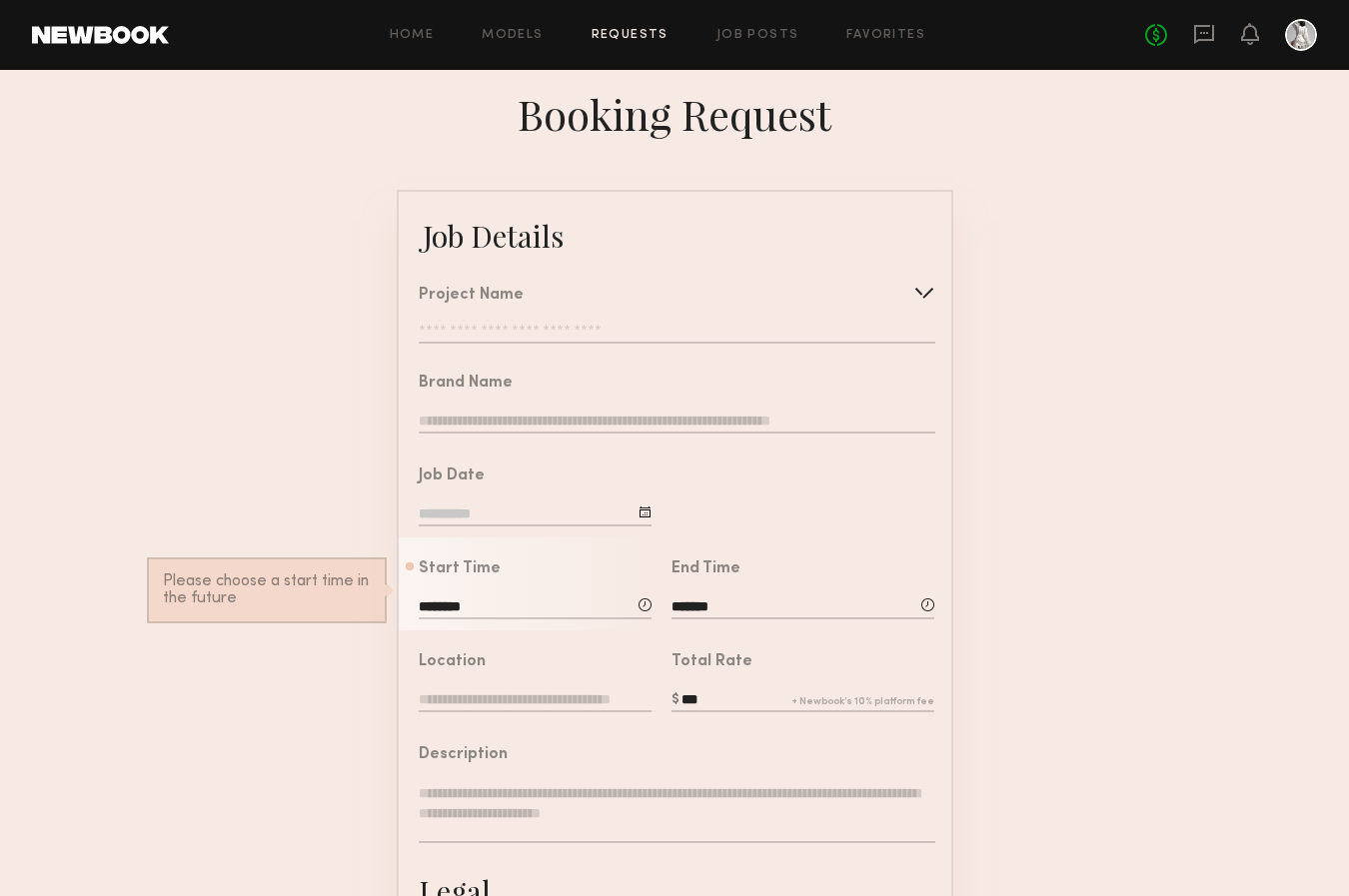 click 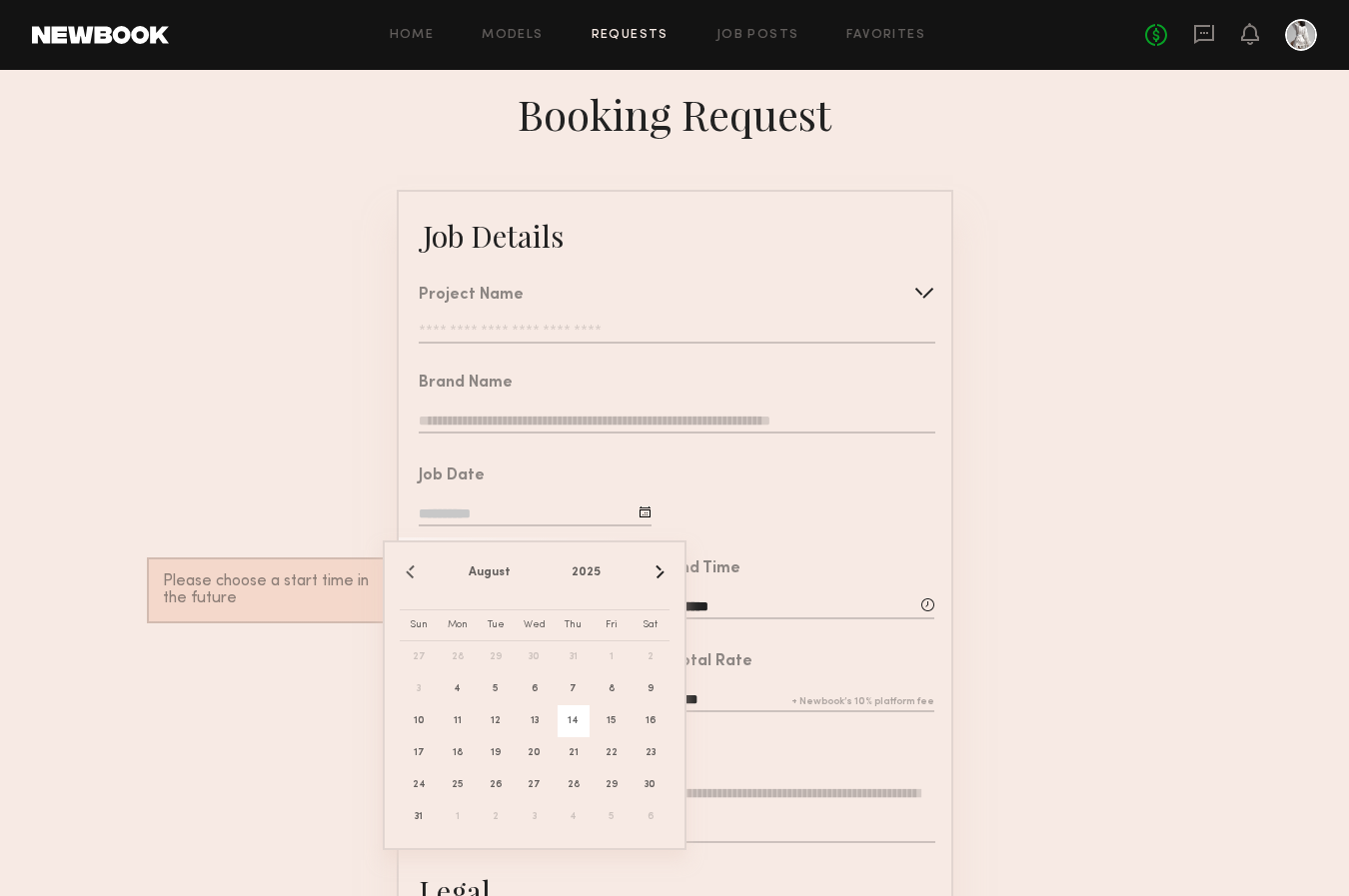 click on "14" 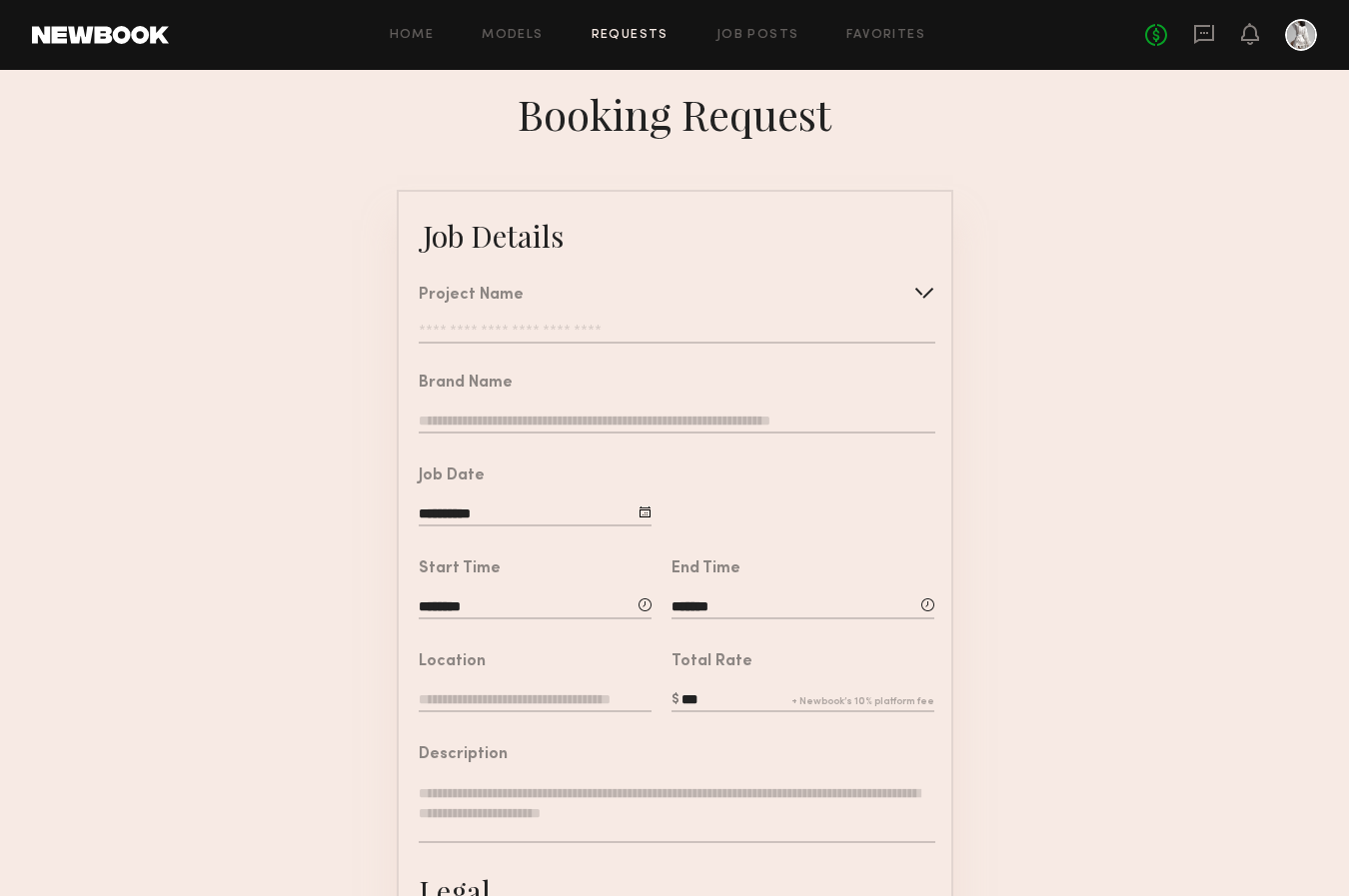 click on "**********" 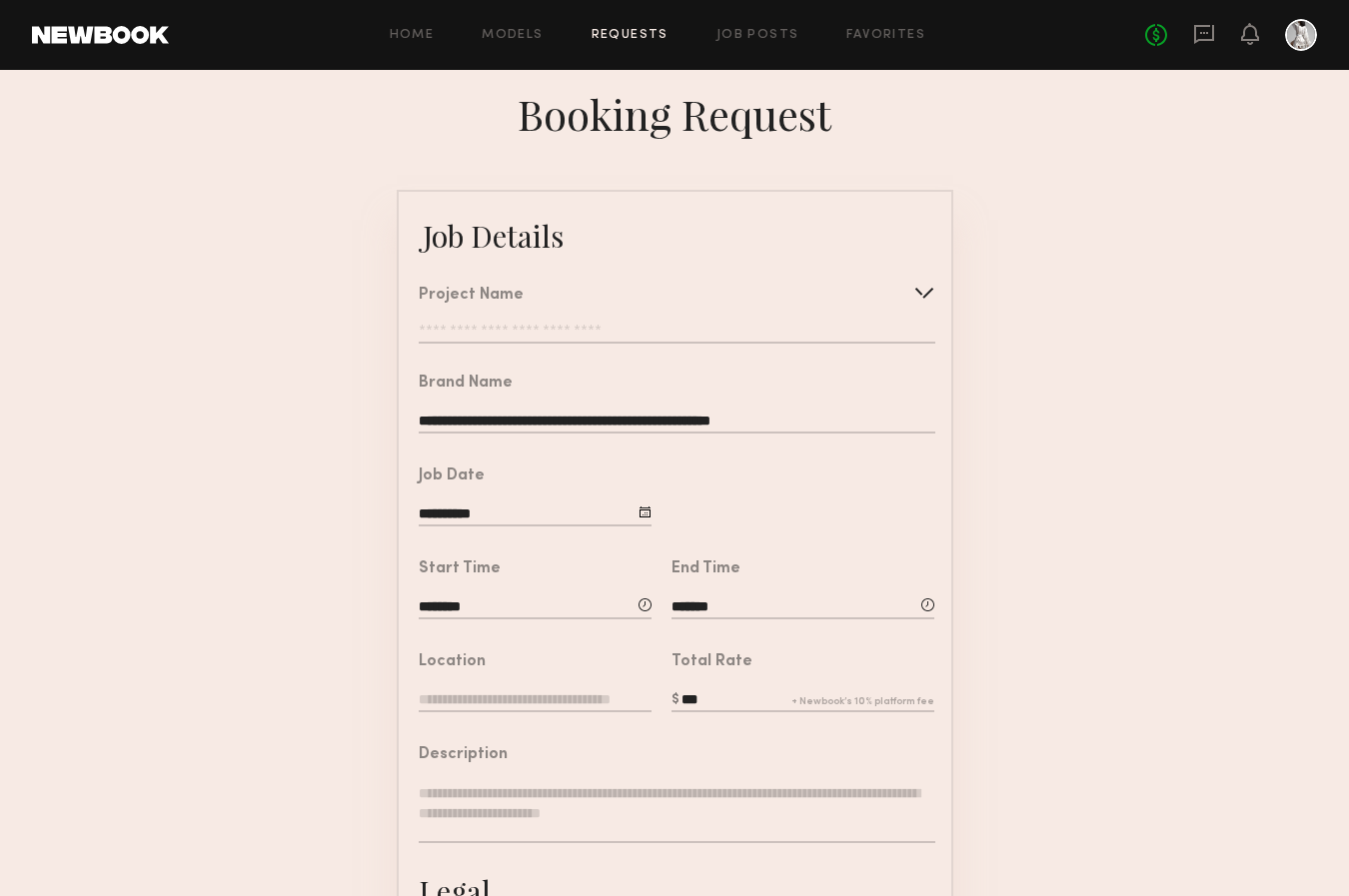 type on "**********" 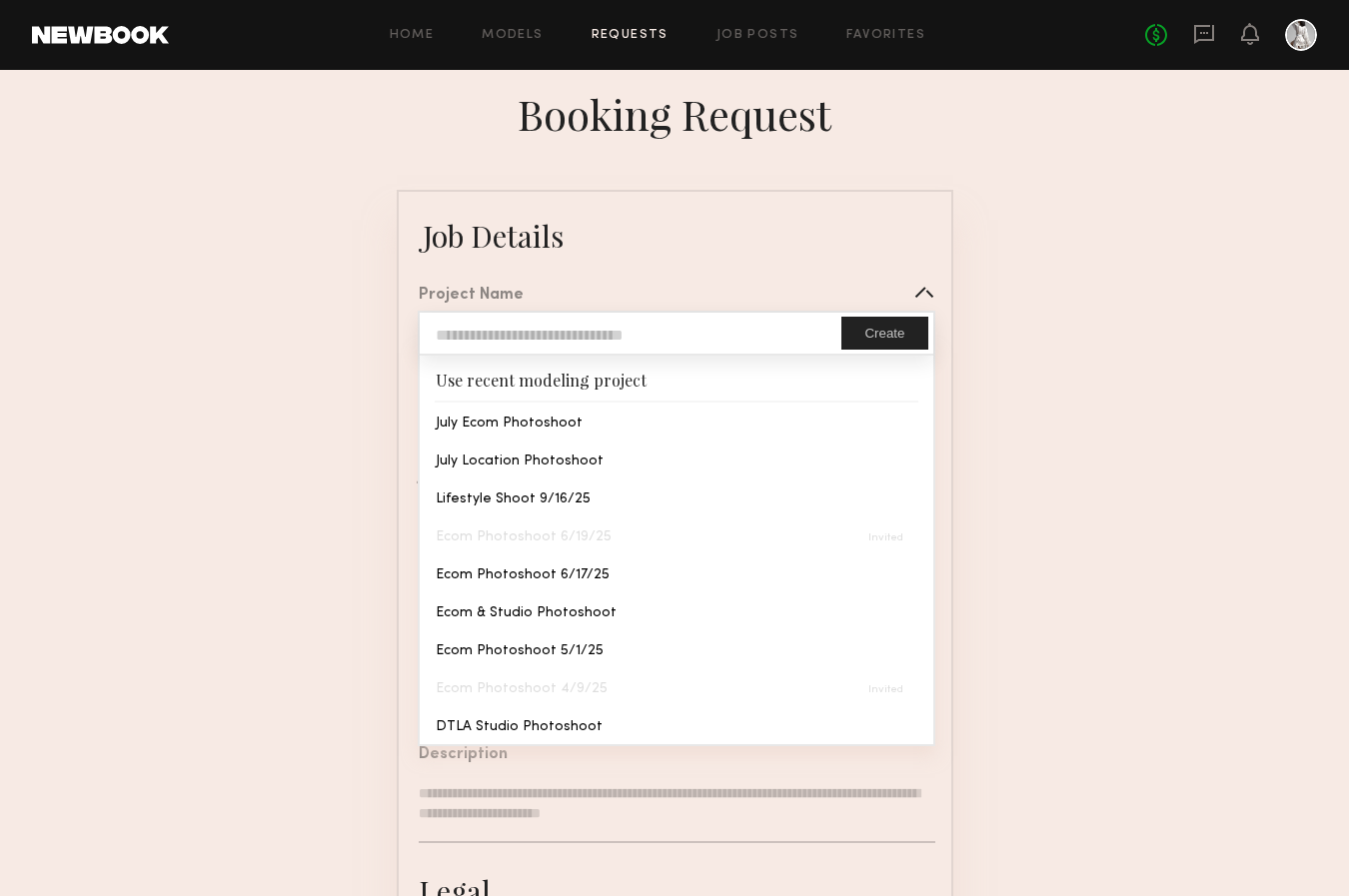 click 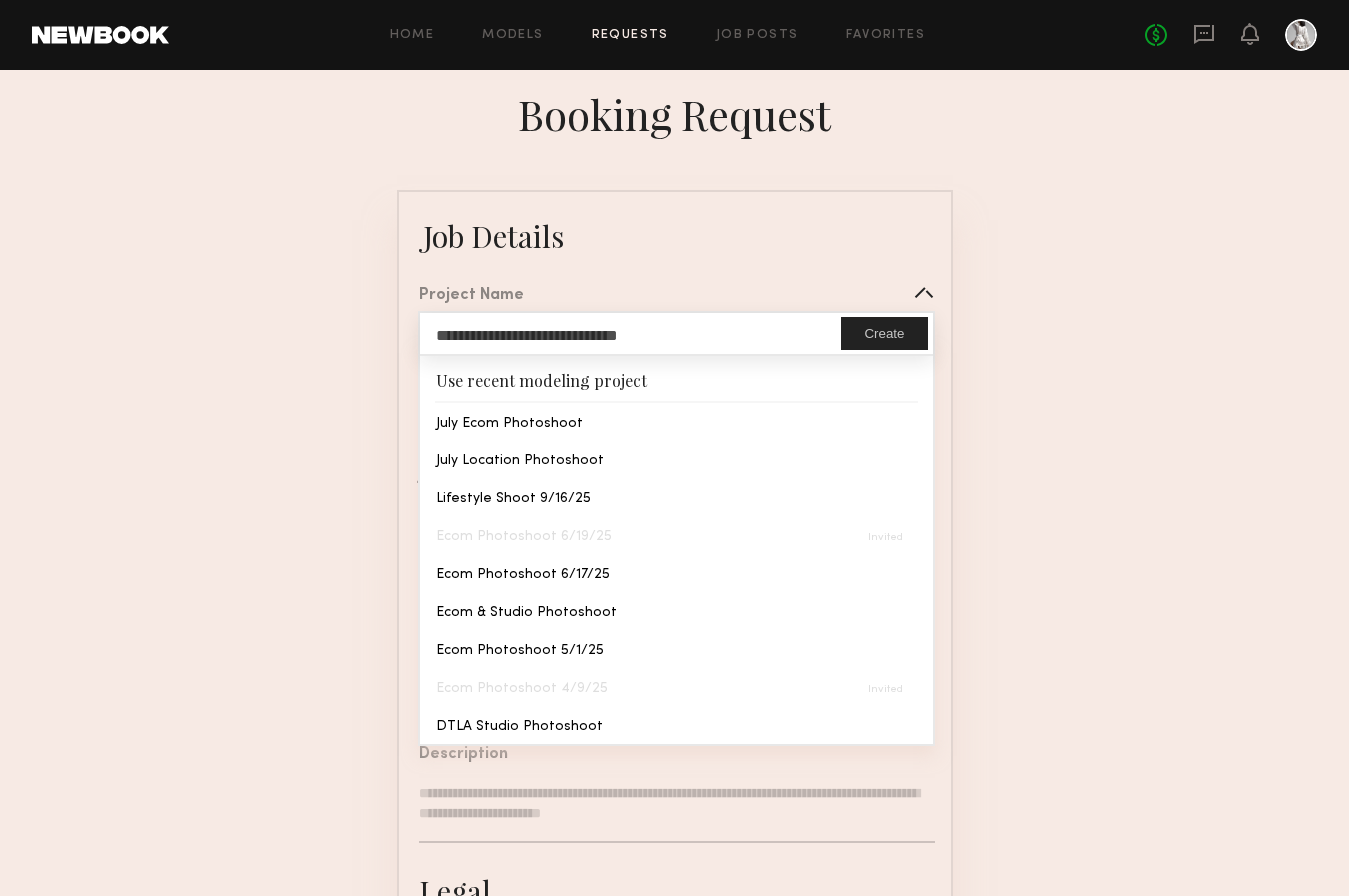 type on "**********" 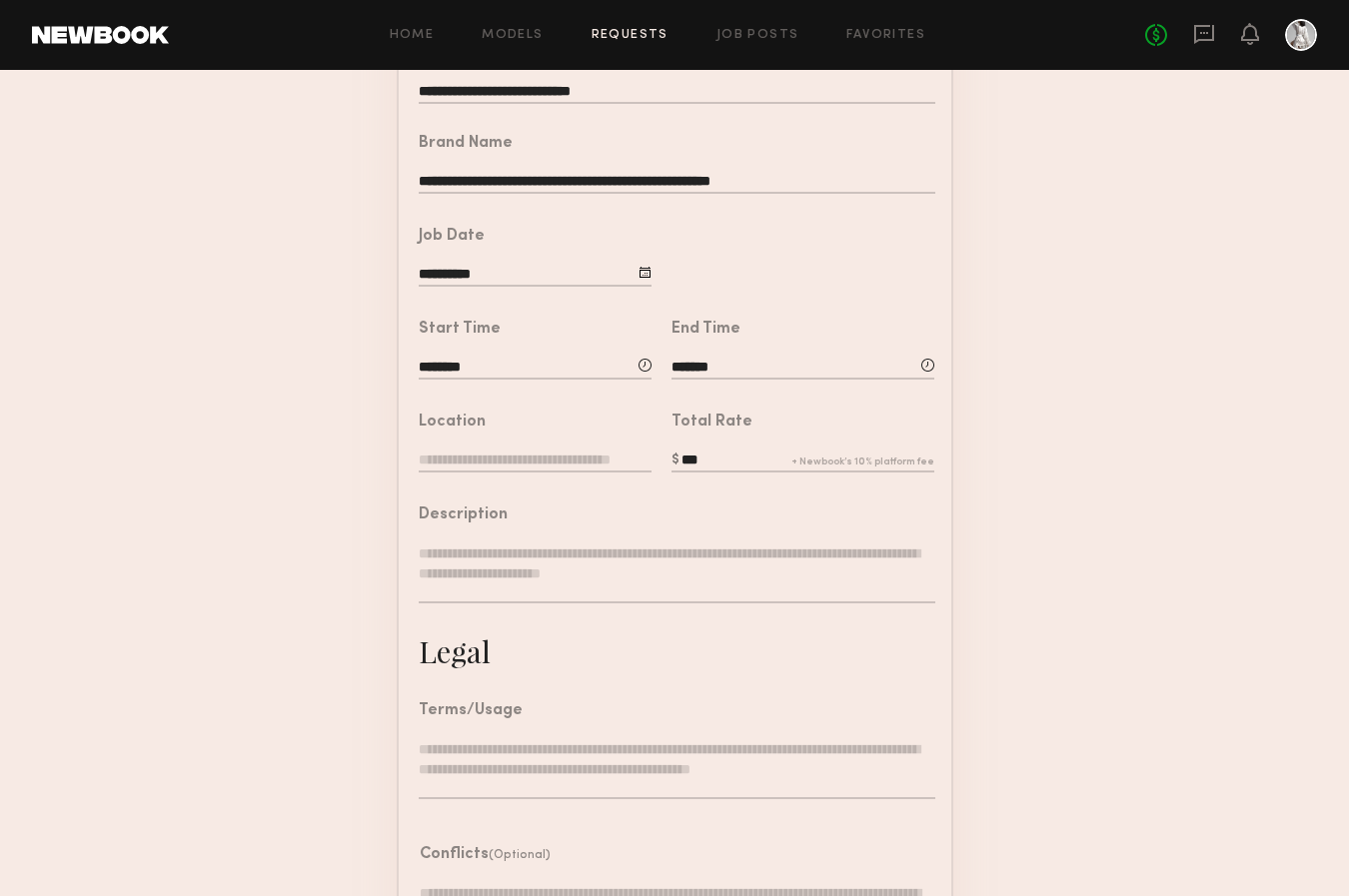scroll, scrollTop: 300, scrollLeft: 0, axis: vertical 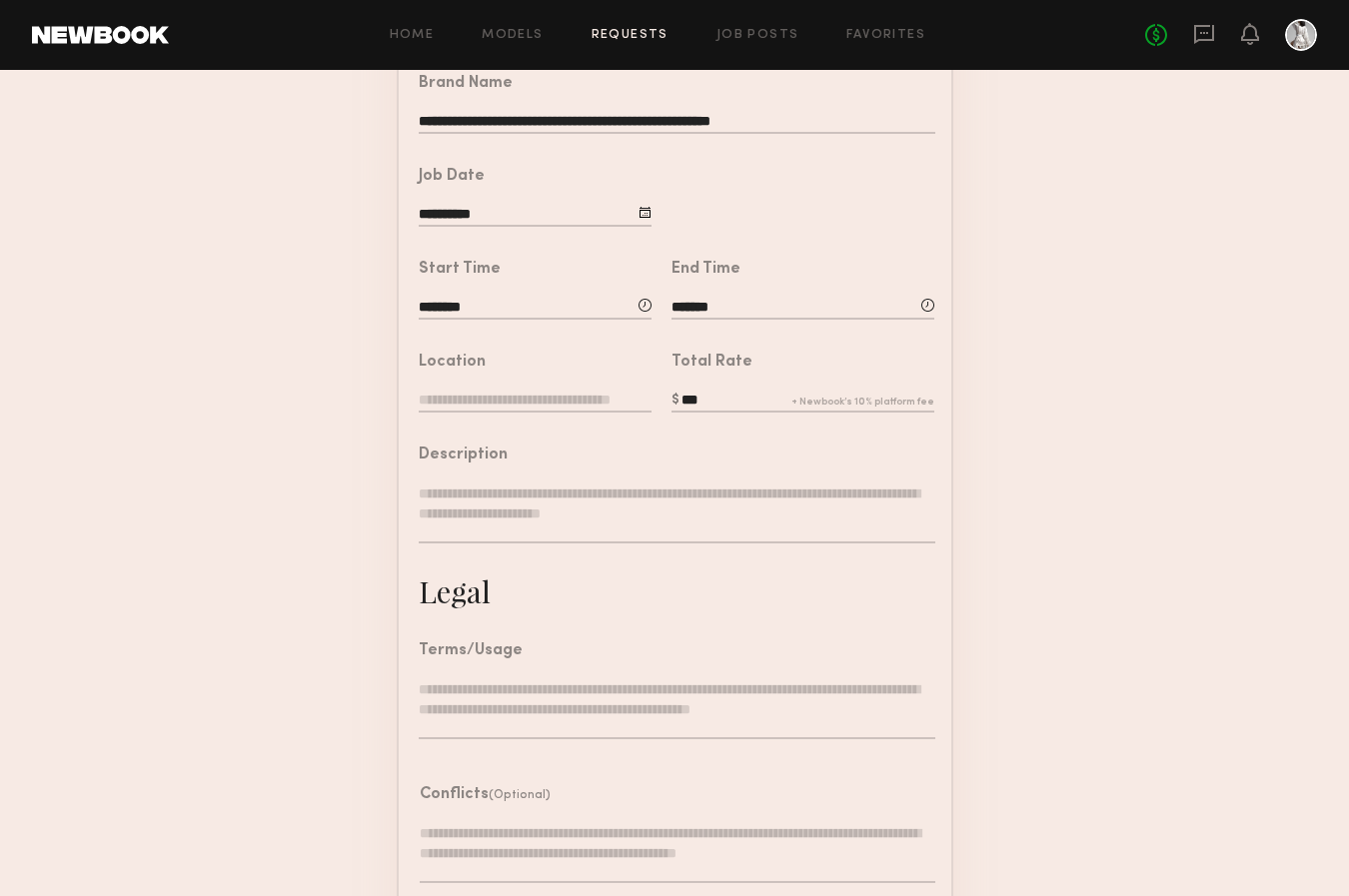 click 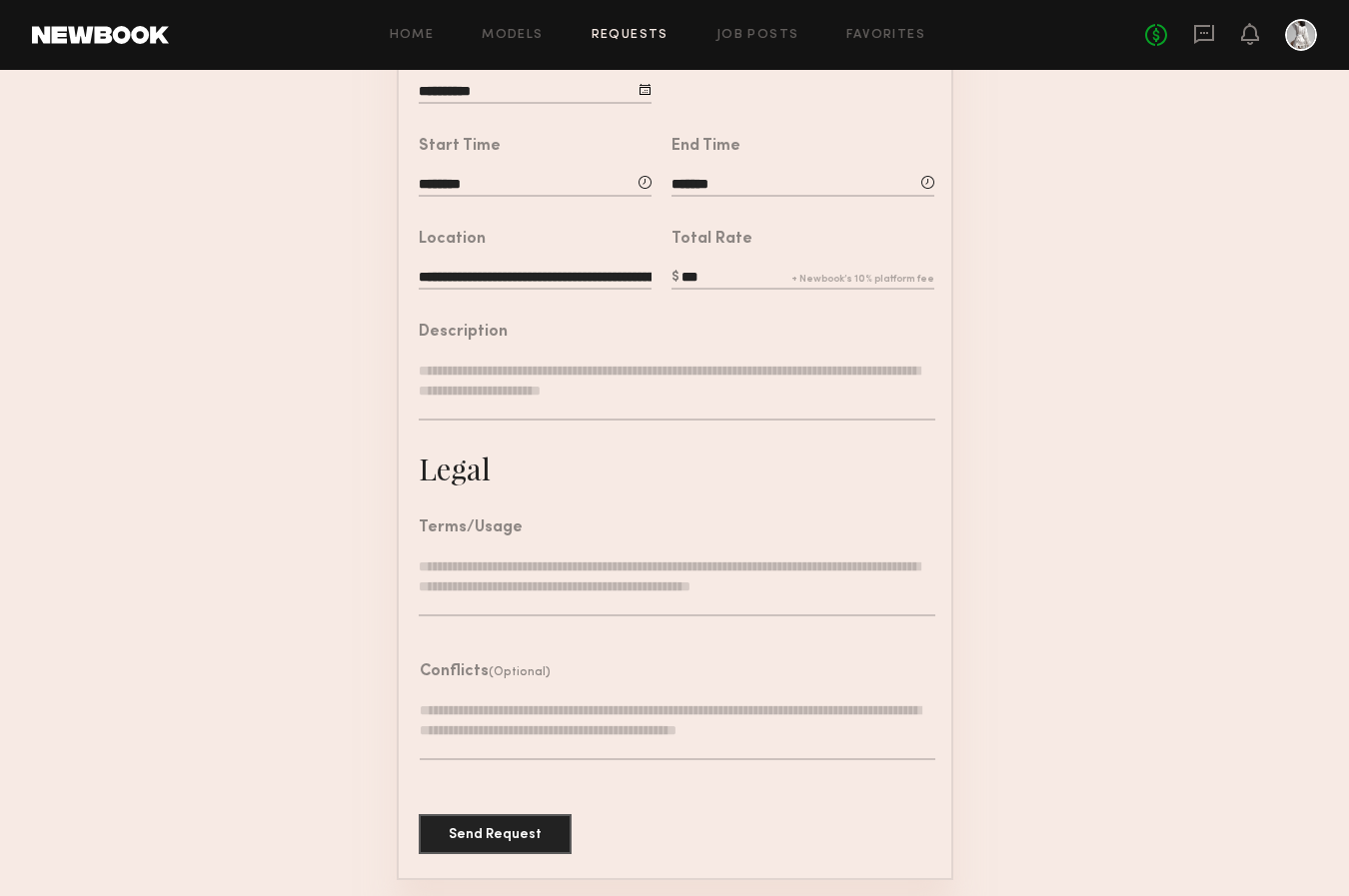 scroll, scrollTop: 453, scrollLeft: 0, axis: vertical 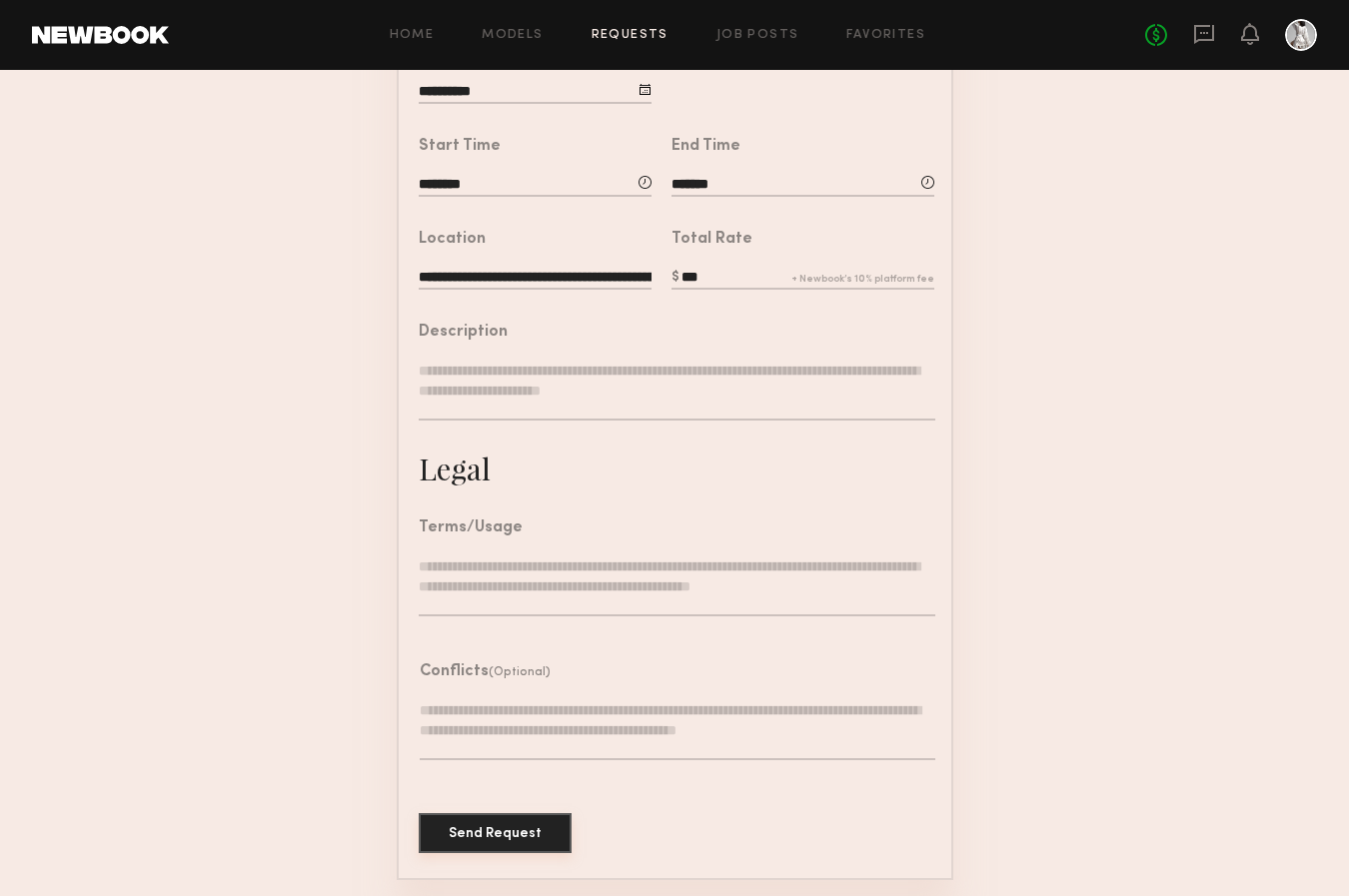 click on "Send Request" 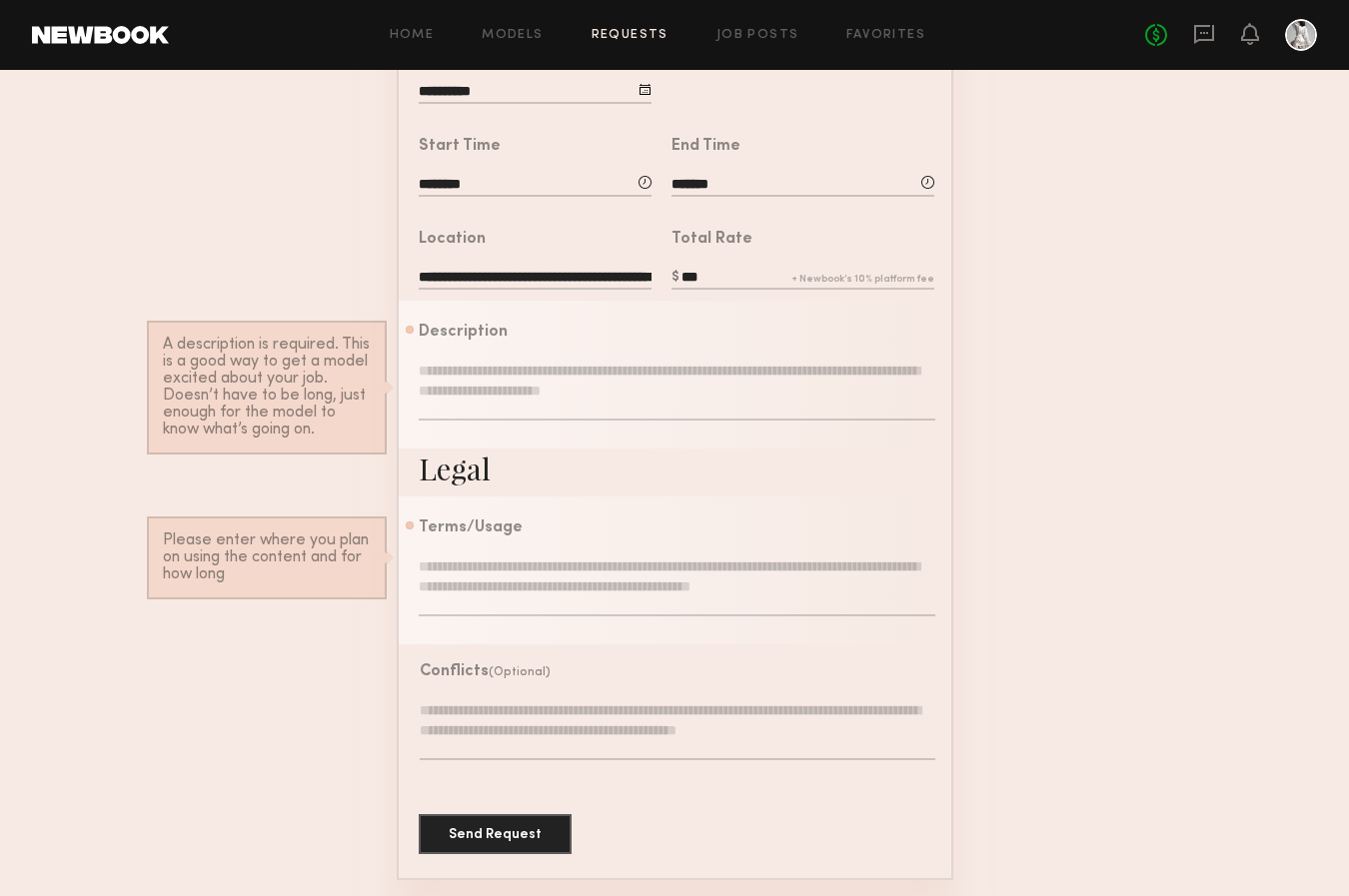 click 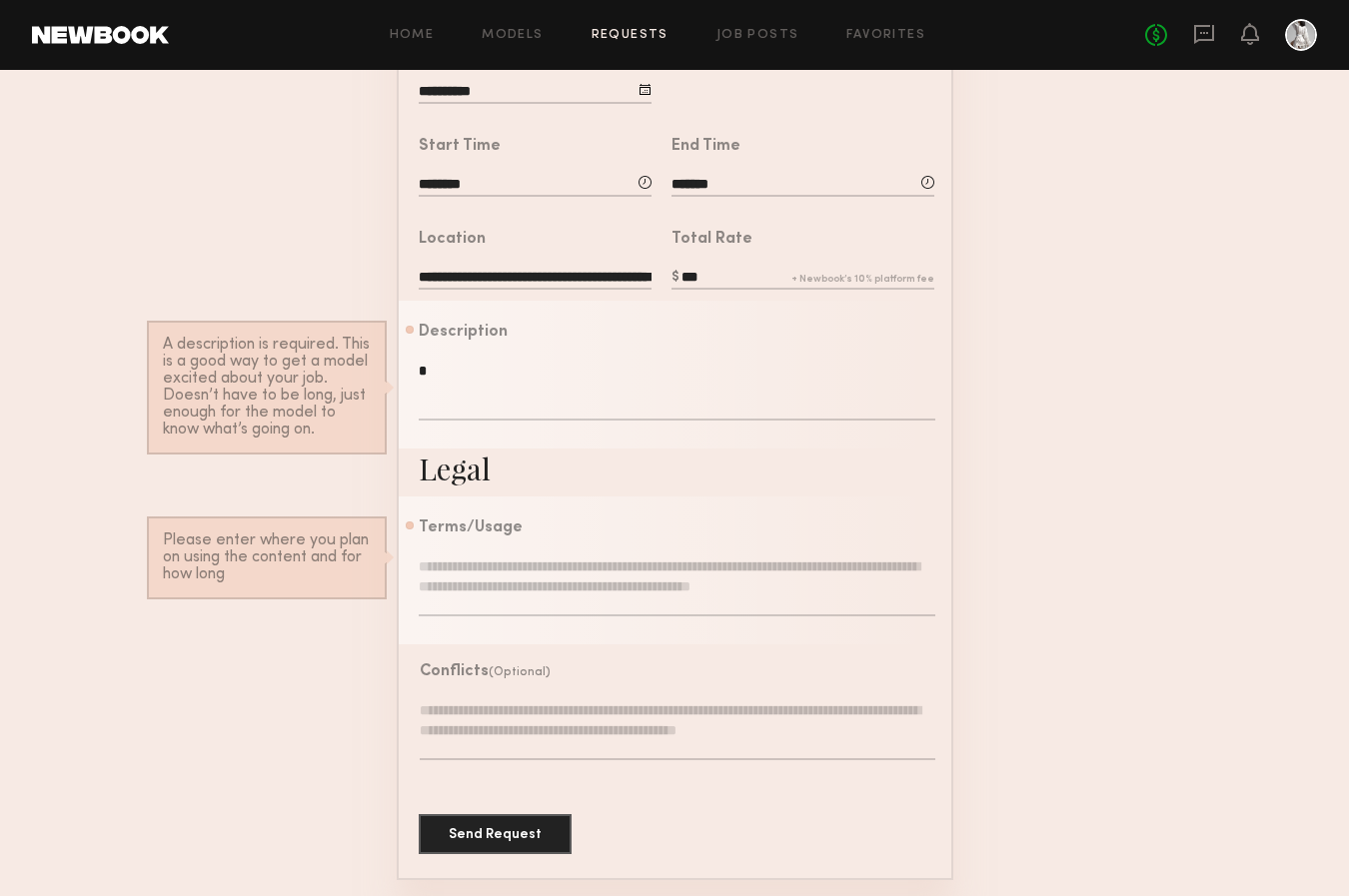 scroll, scrollTop: 437, scrollLeft: 0, axis: vertical 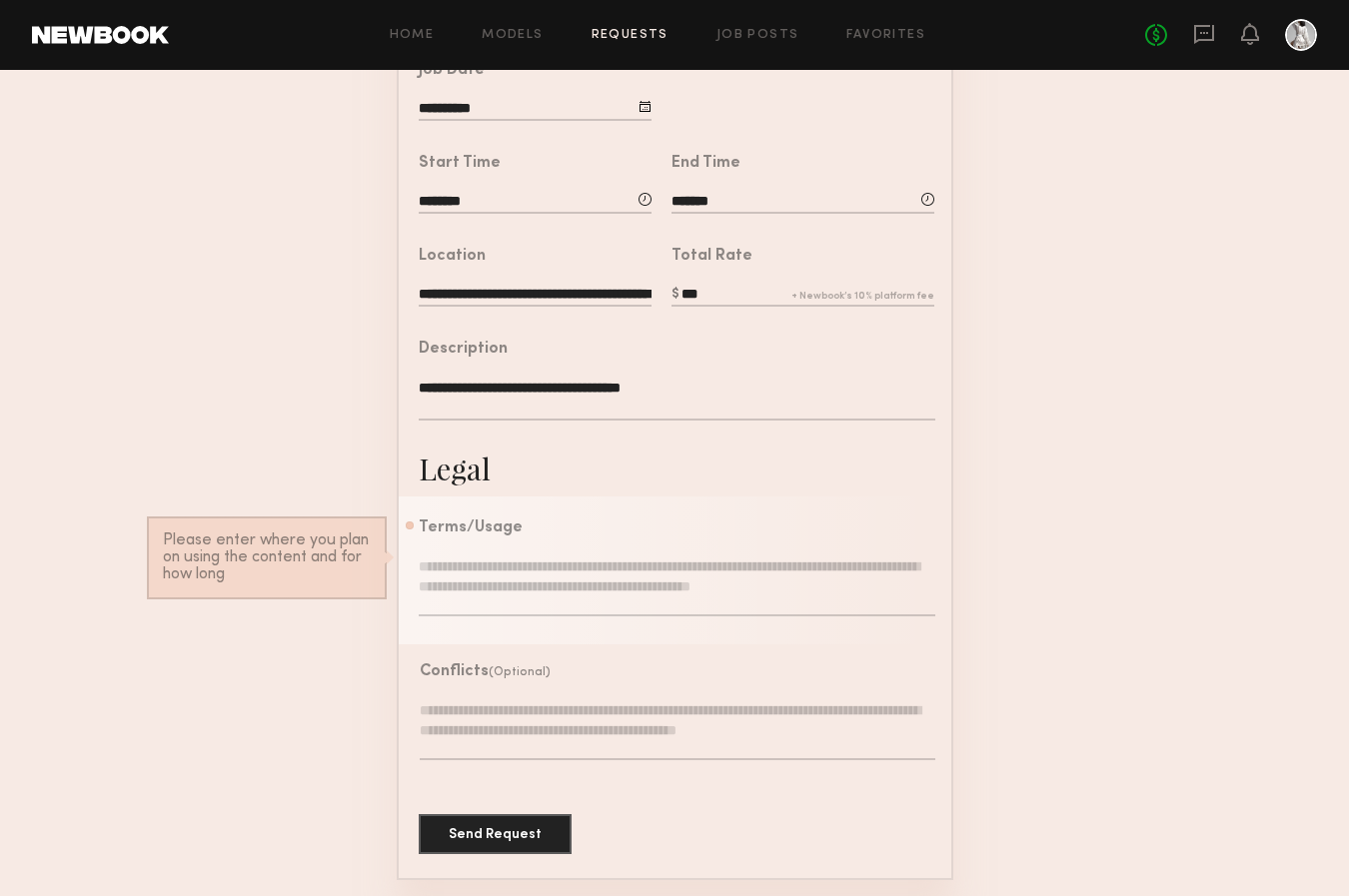 type on "**********" 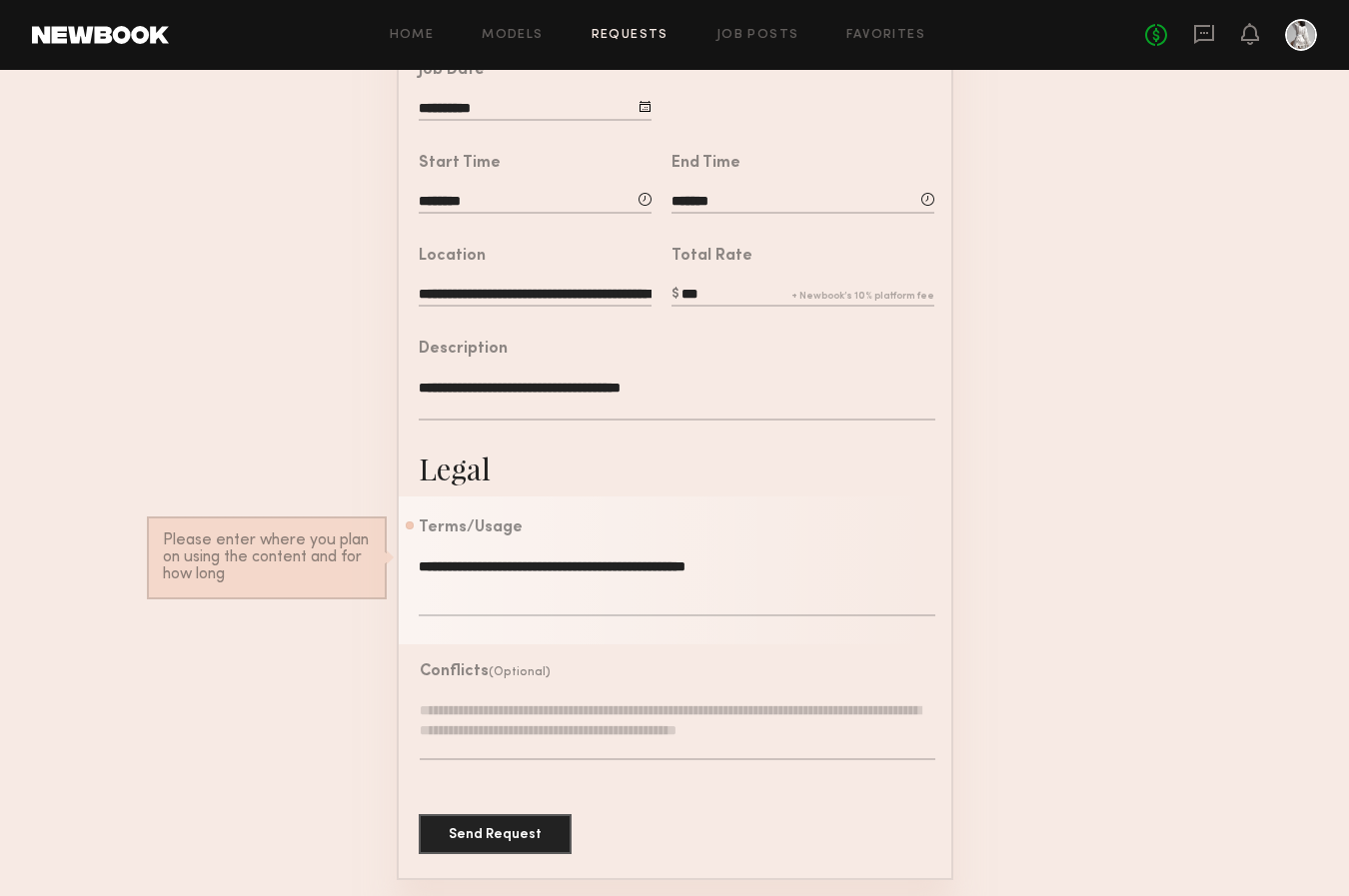 scroll, scrollTop: 420, scrollLeft: 0, axis: vertical 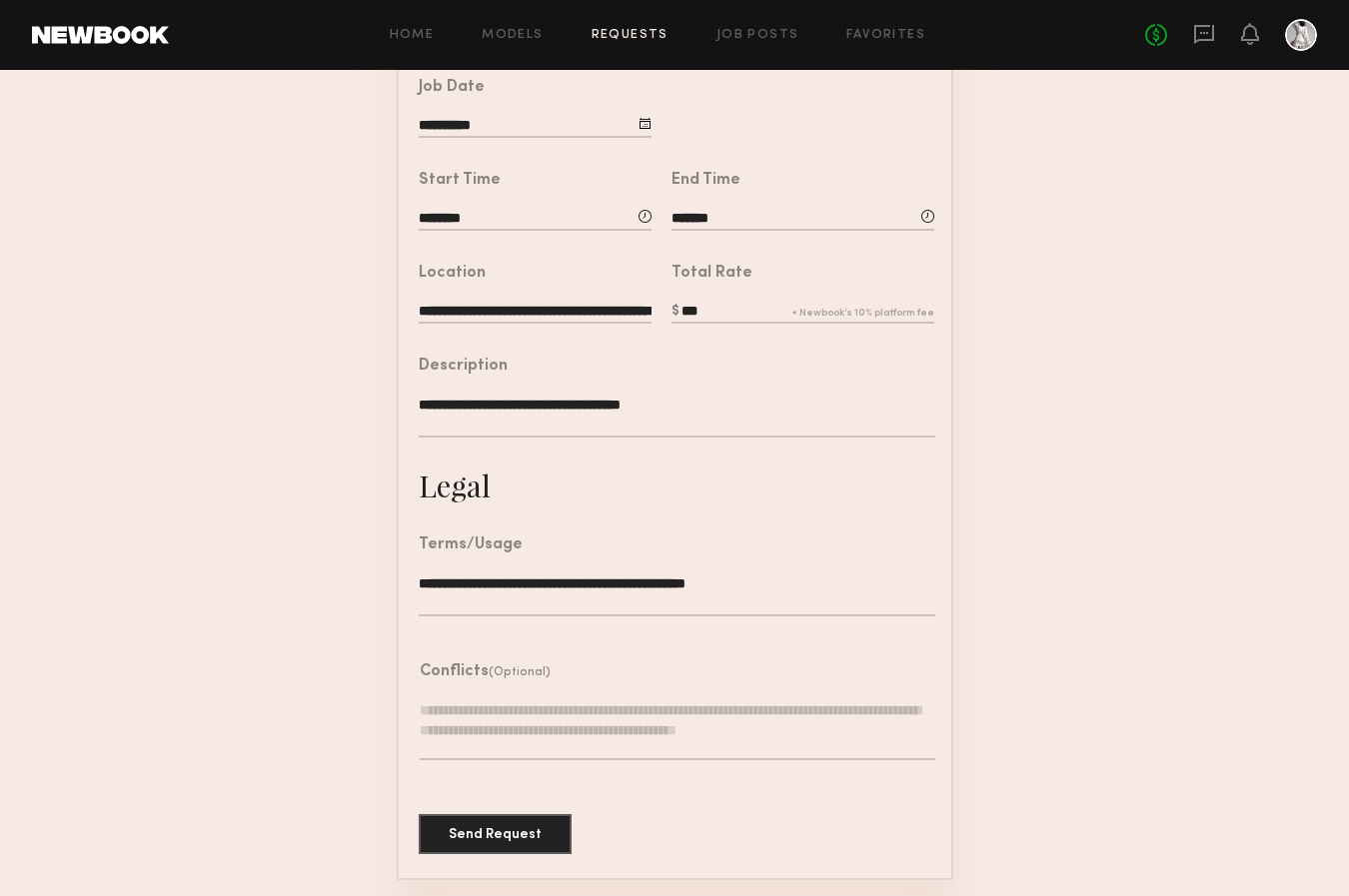 type on "**********" 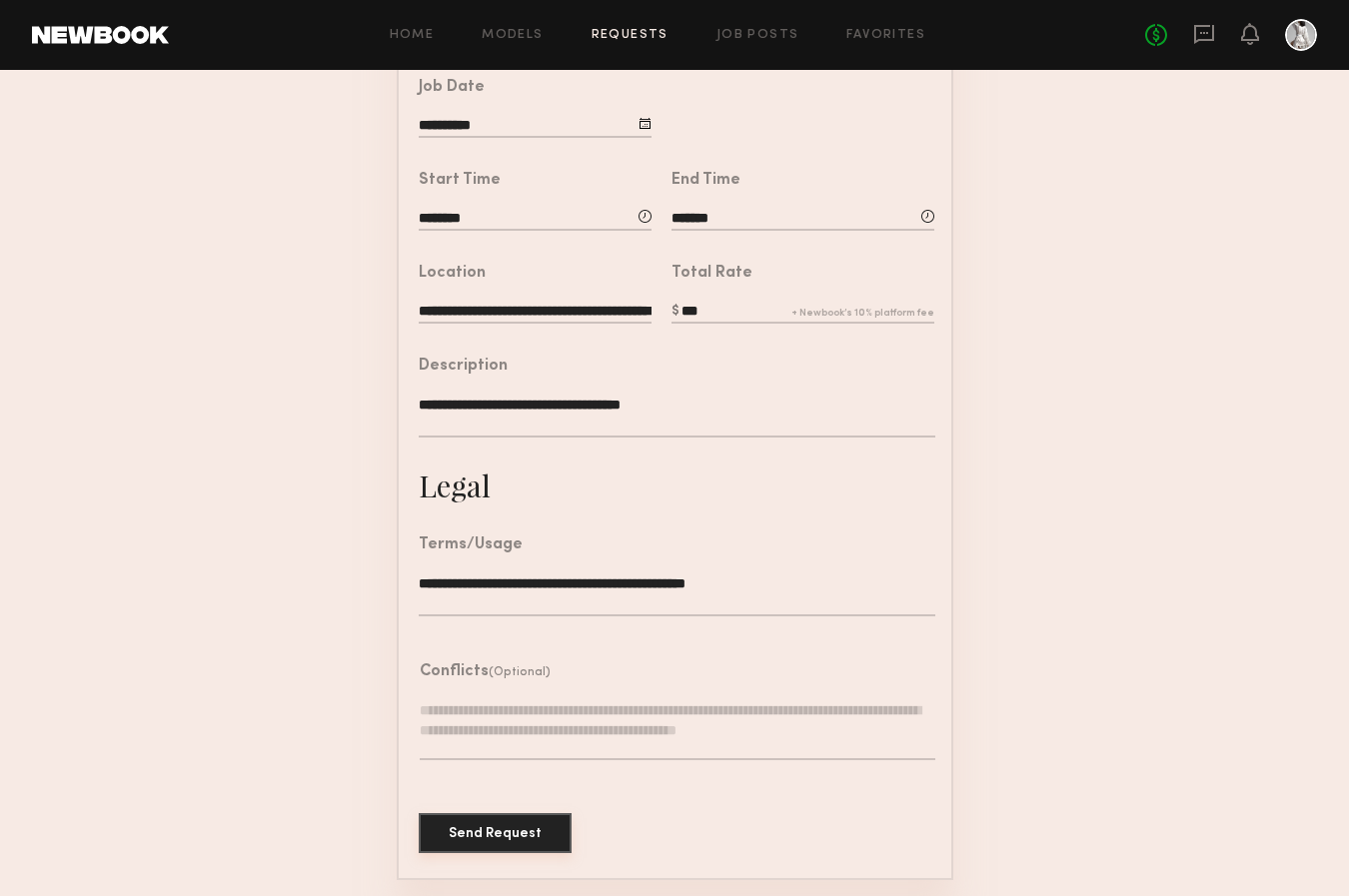 click on "Send Request" 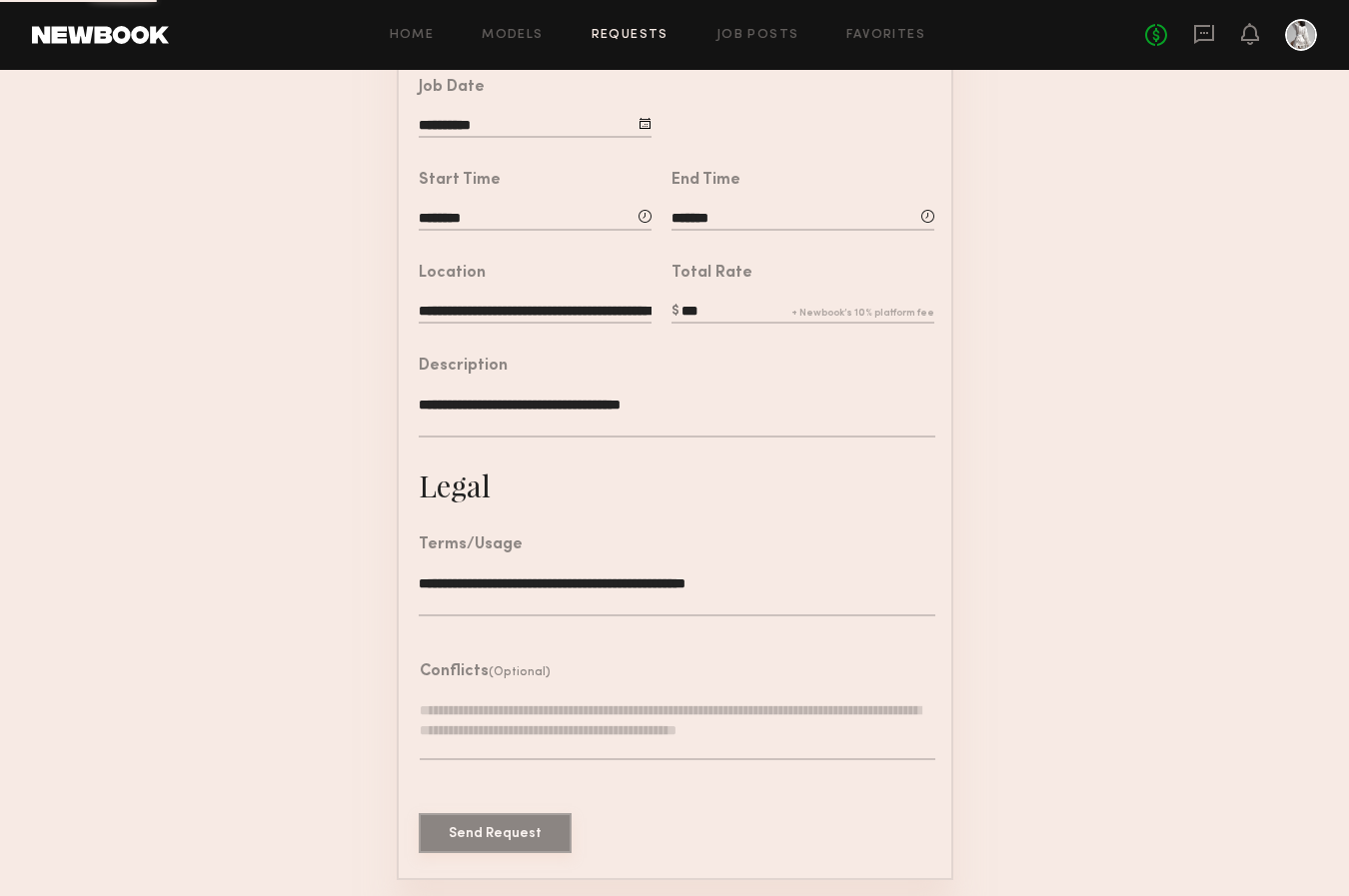 scroll, scrollTop: 0, scrollLeft: 0, axis: both 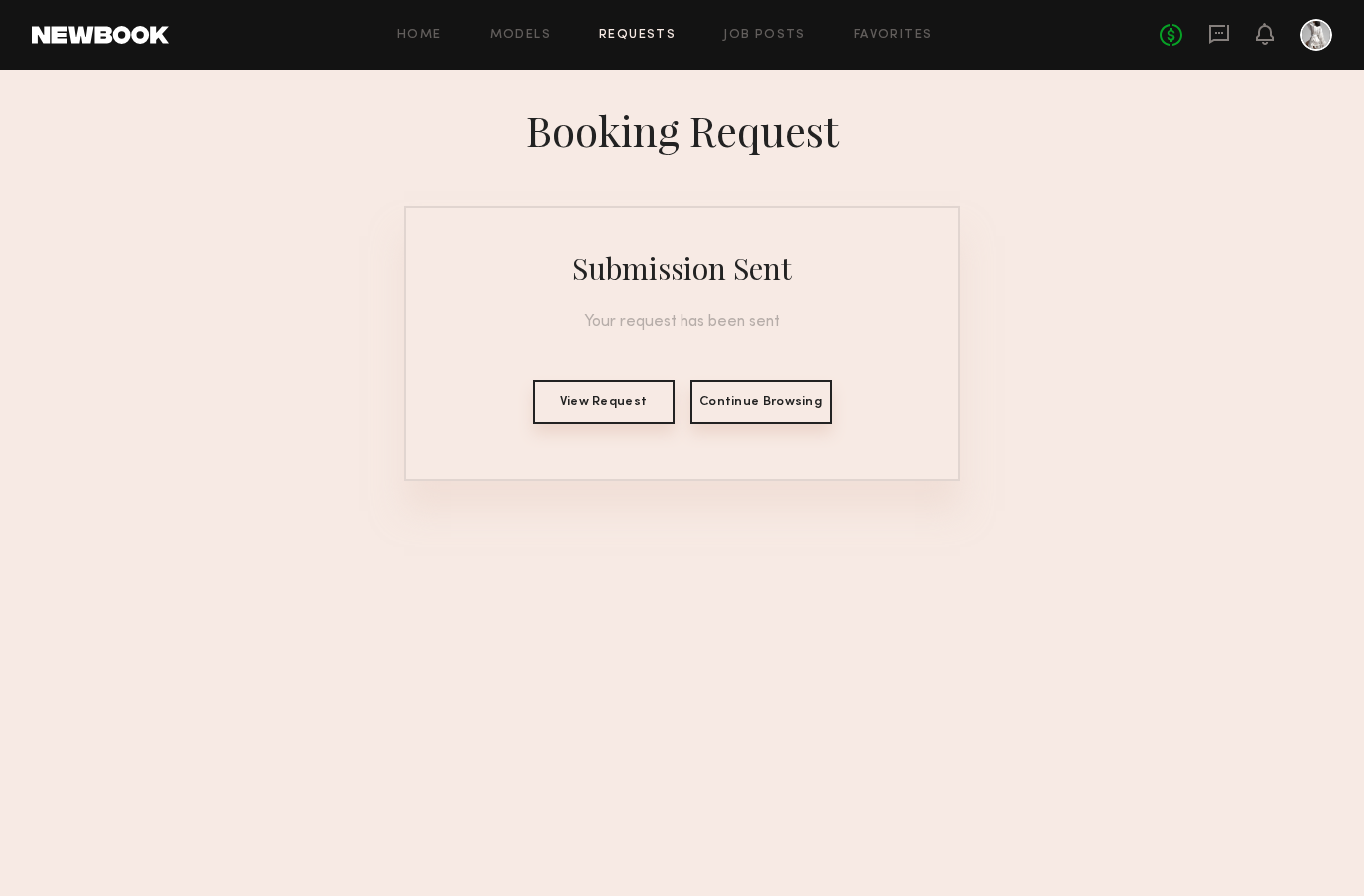 click on "View Request" 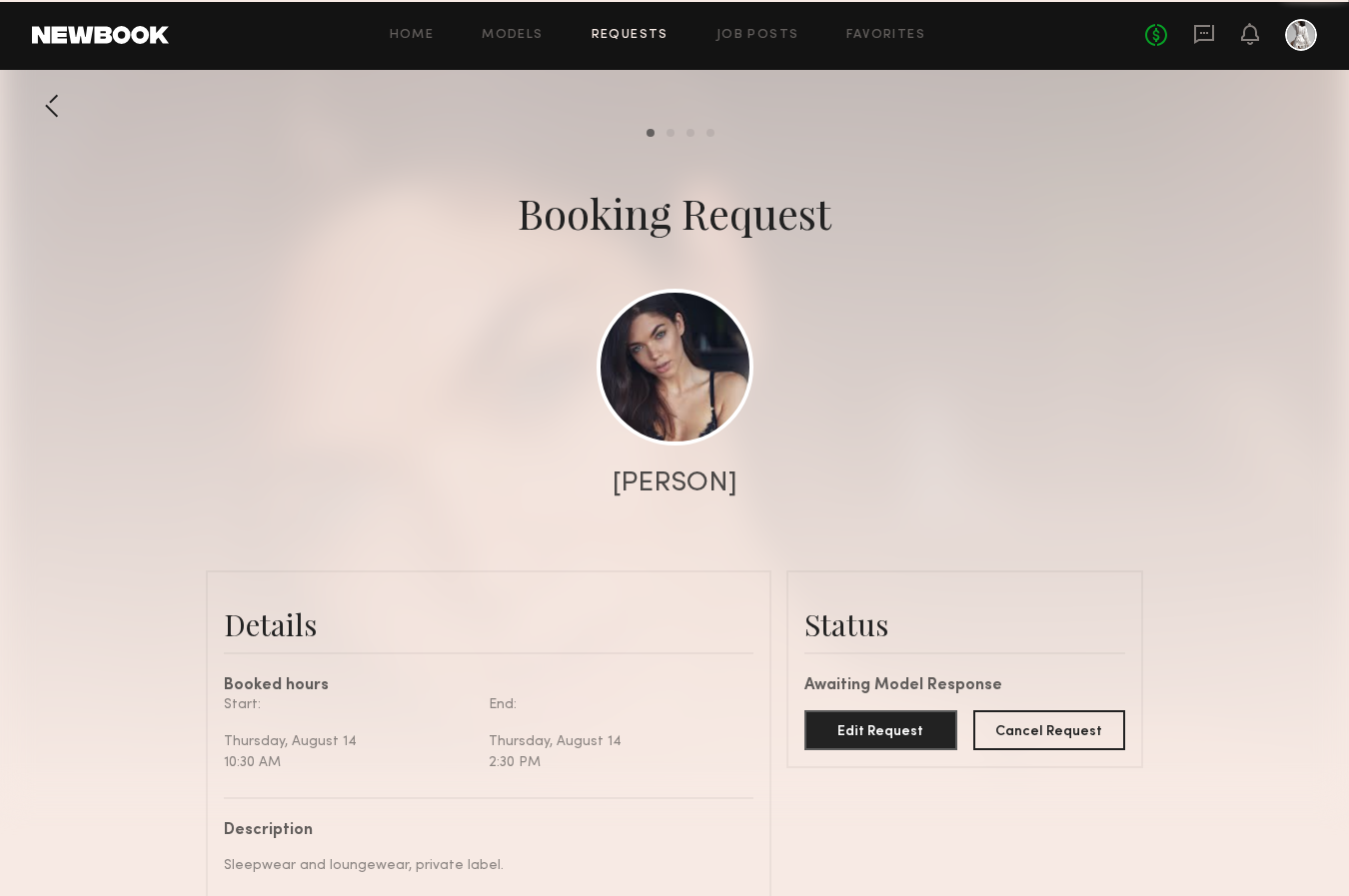 scroll, scrollTop: 1075, scrollLeft: 0, axis: vertical 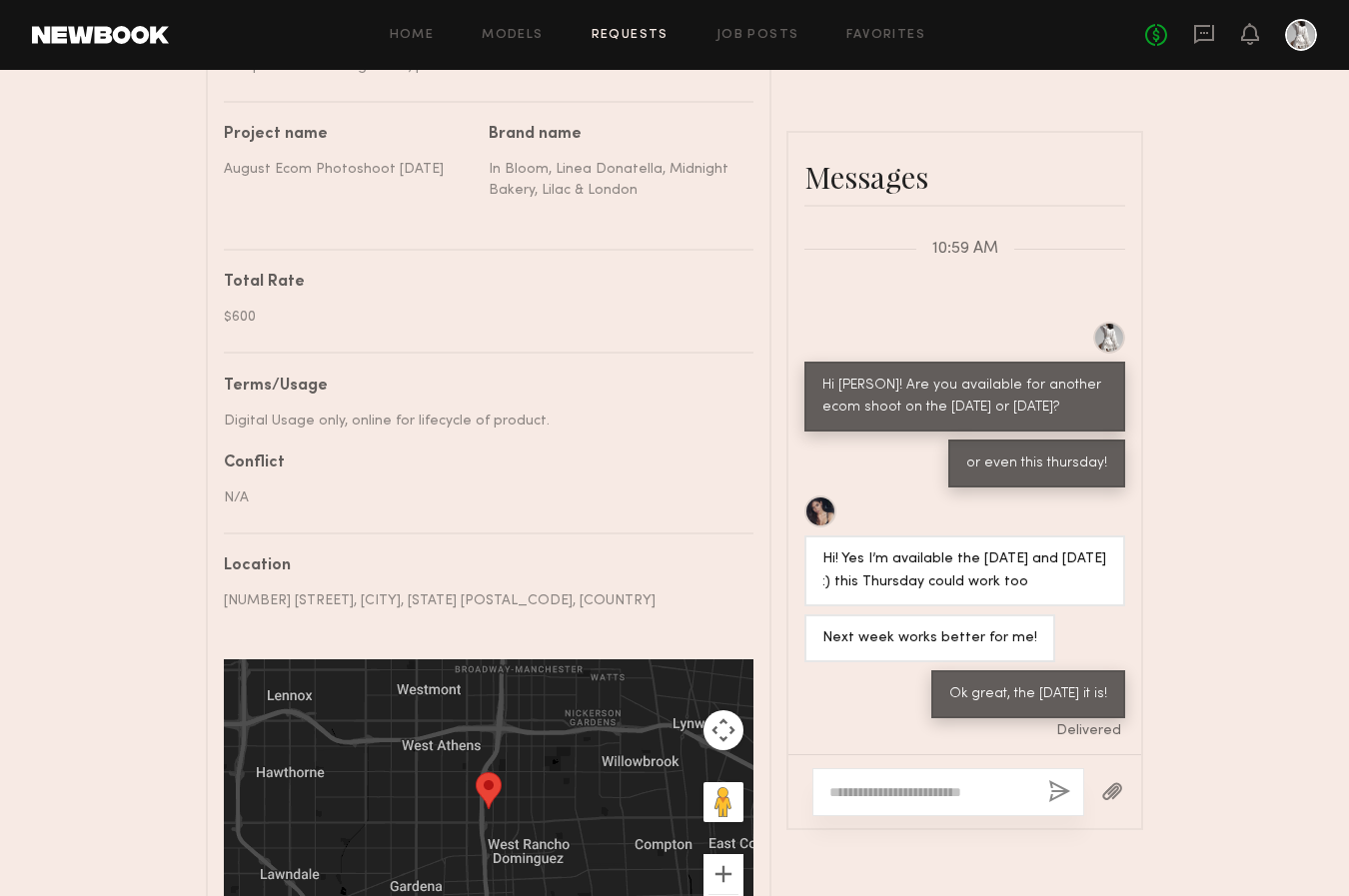 click 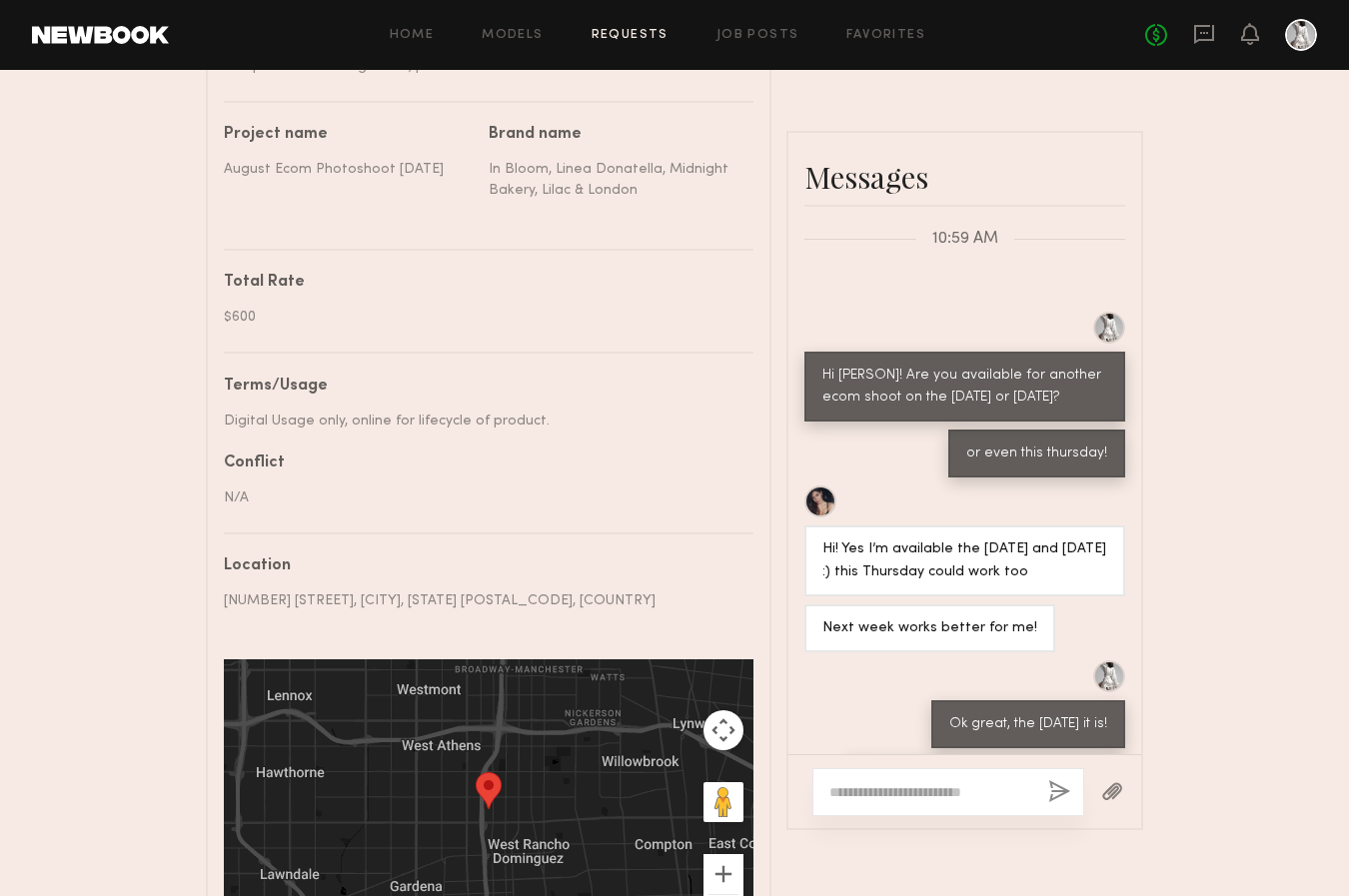 scroll, scrollTop: 1175, scrollLeft: 0, axis: vertical 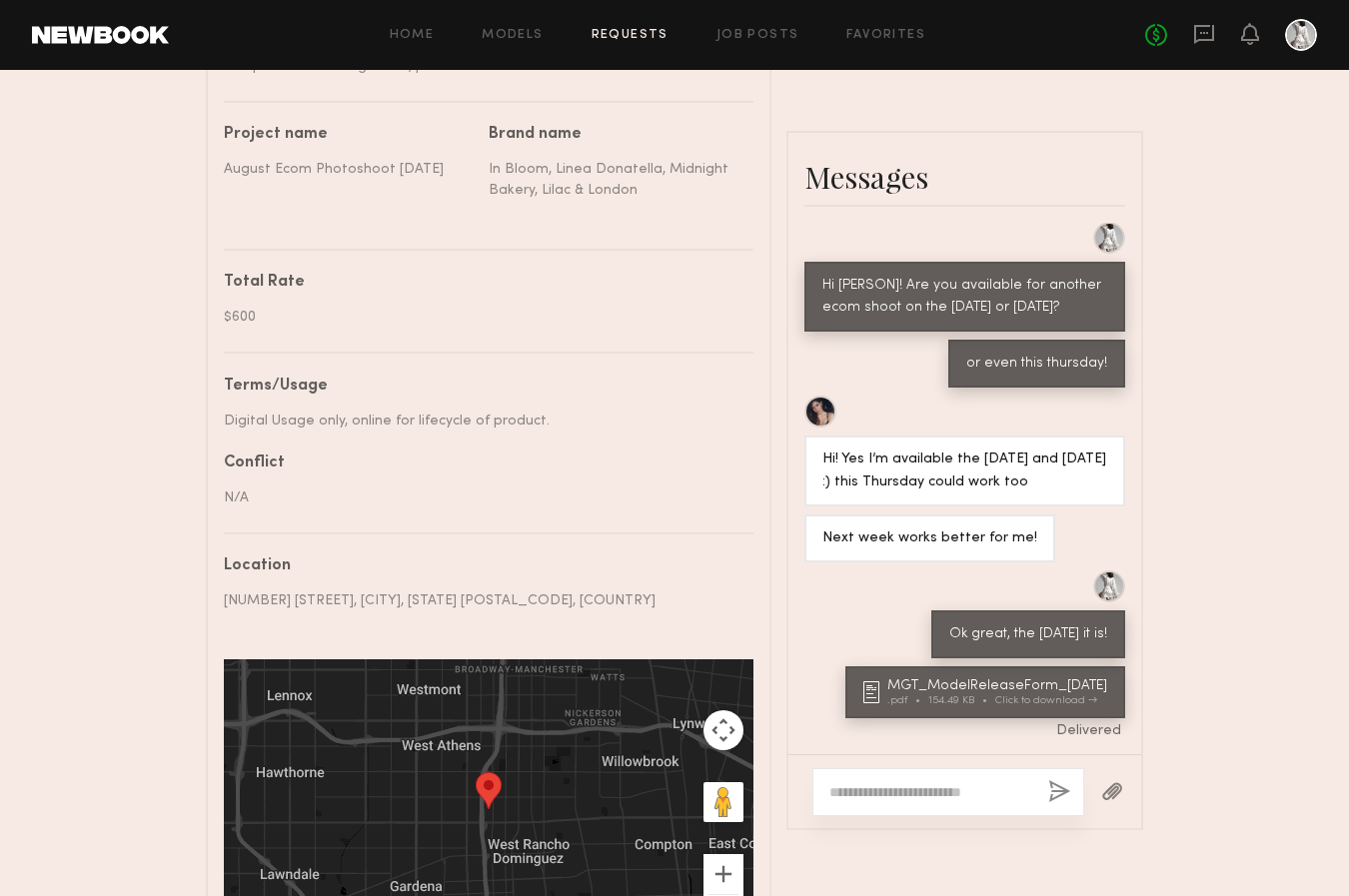click 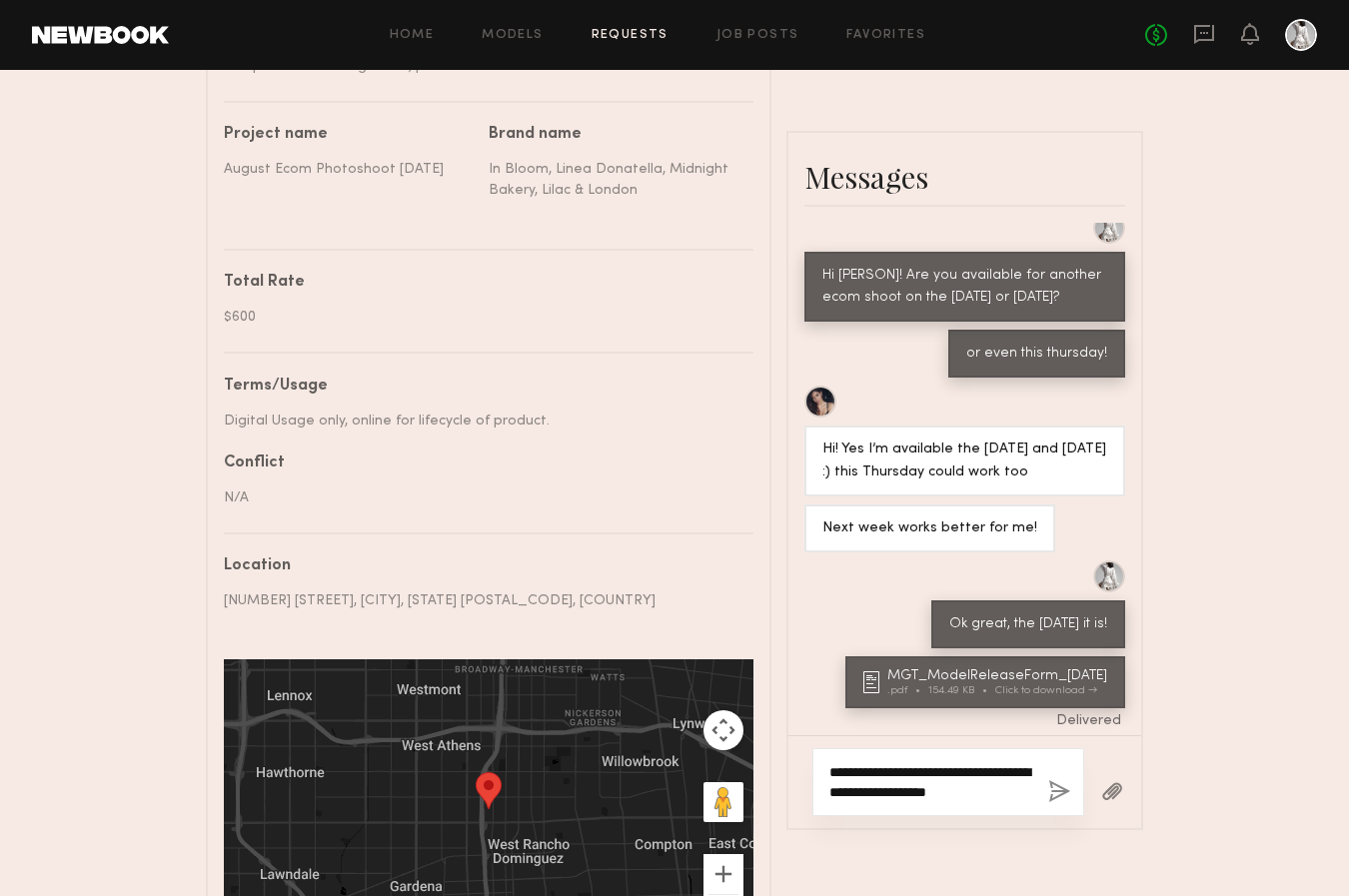 type on "**********" 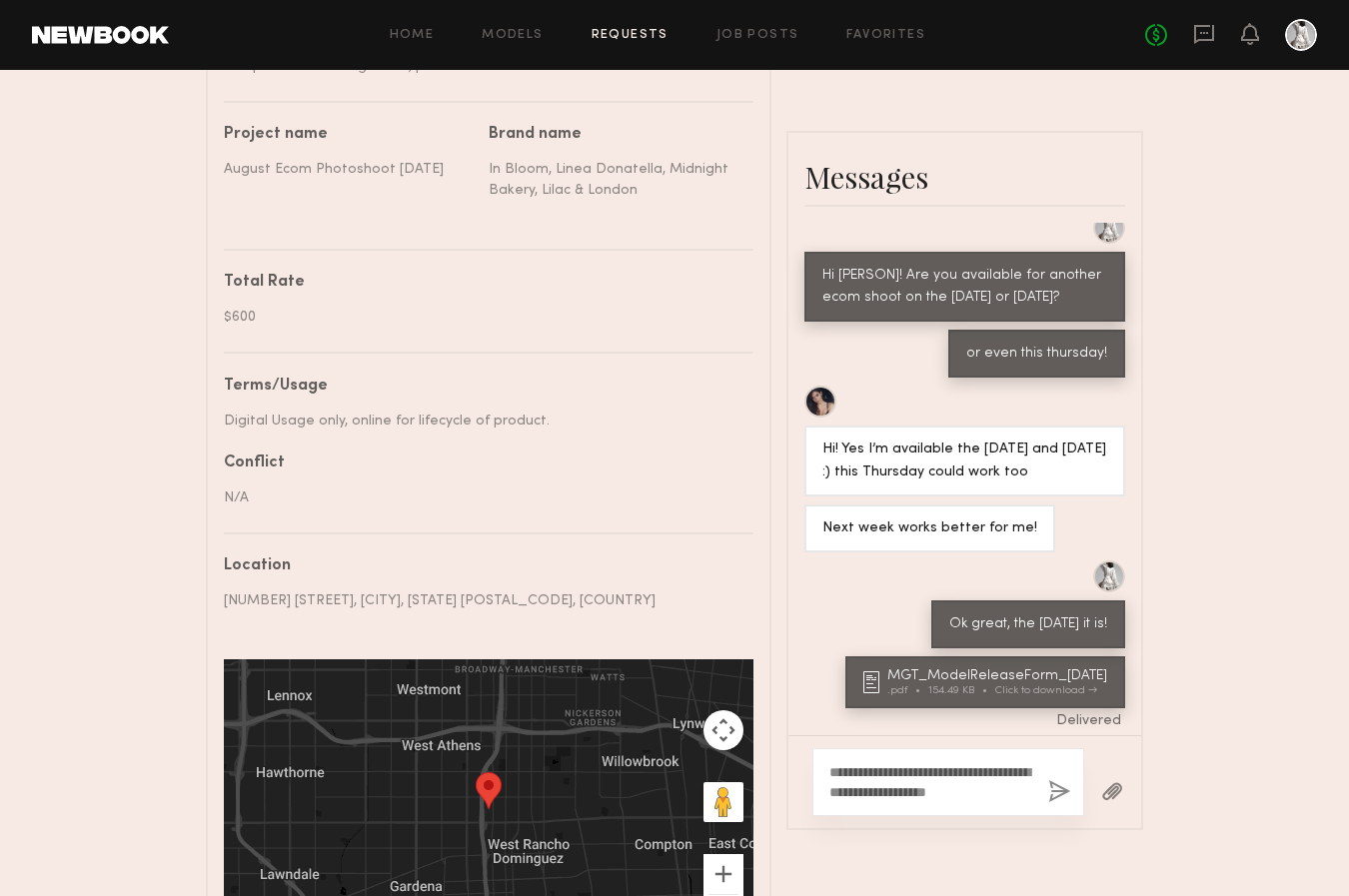 click 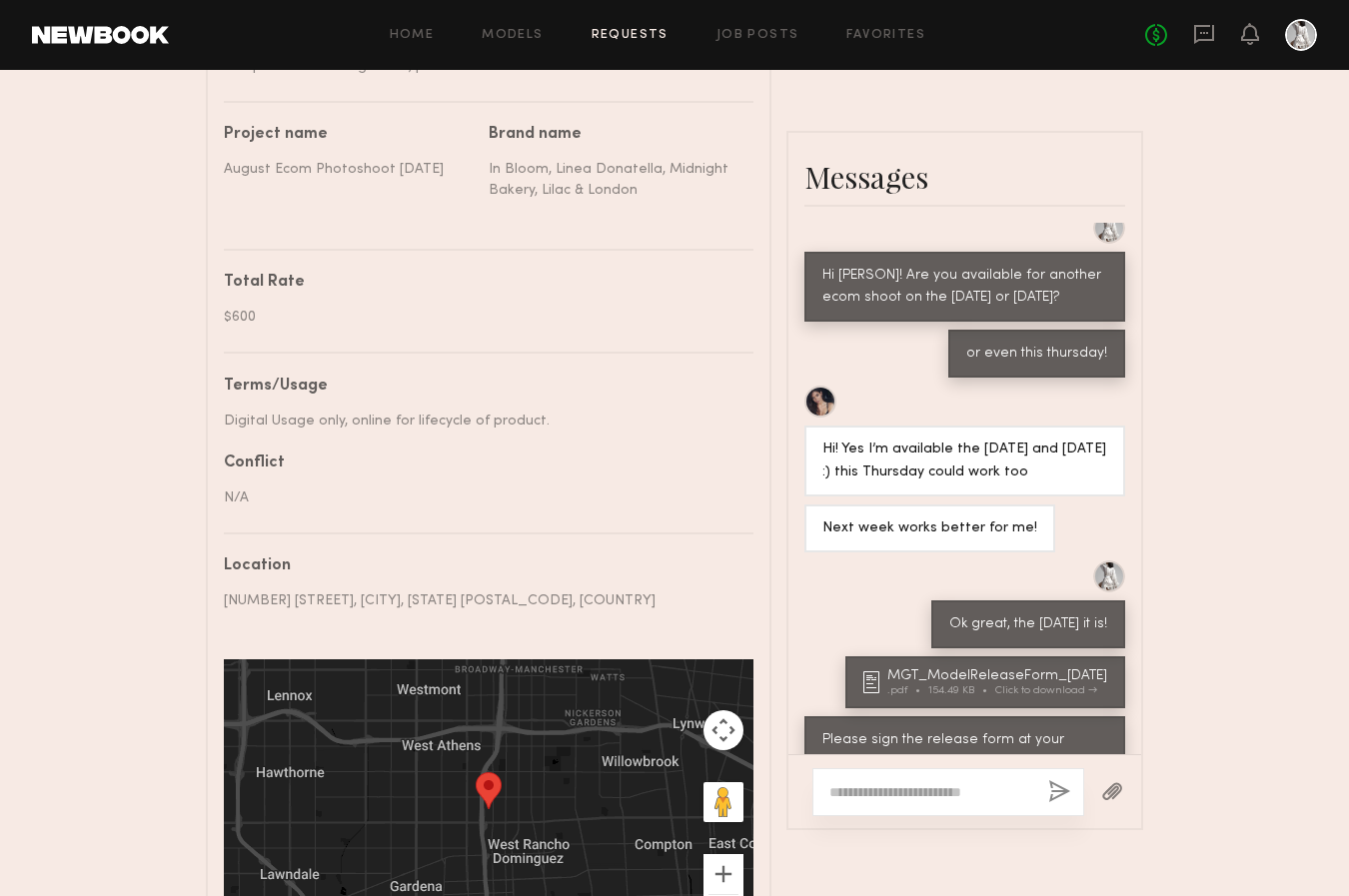 scroll, scrollTop: 1254, scrollLeft: 0, axis: vertical 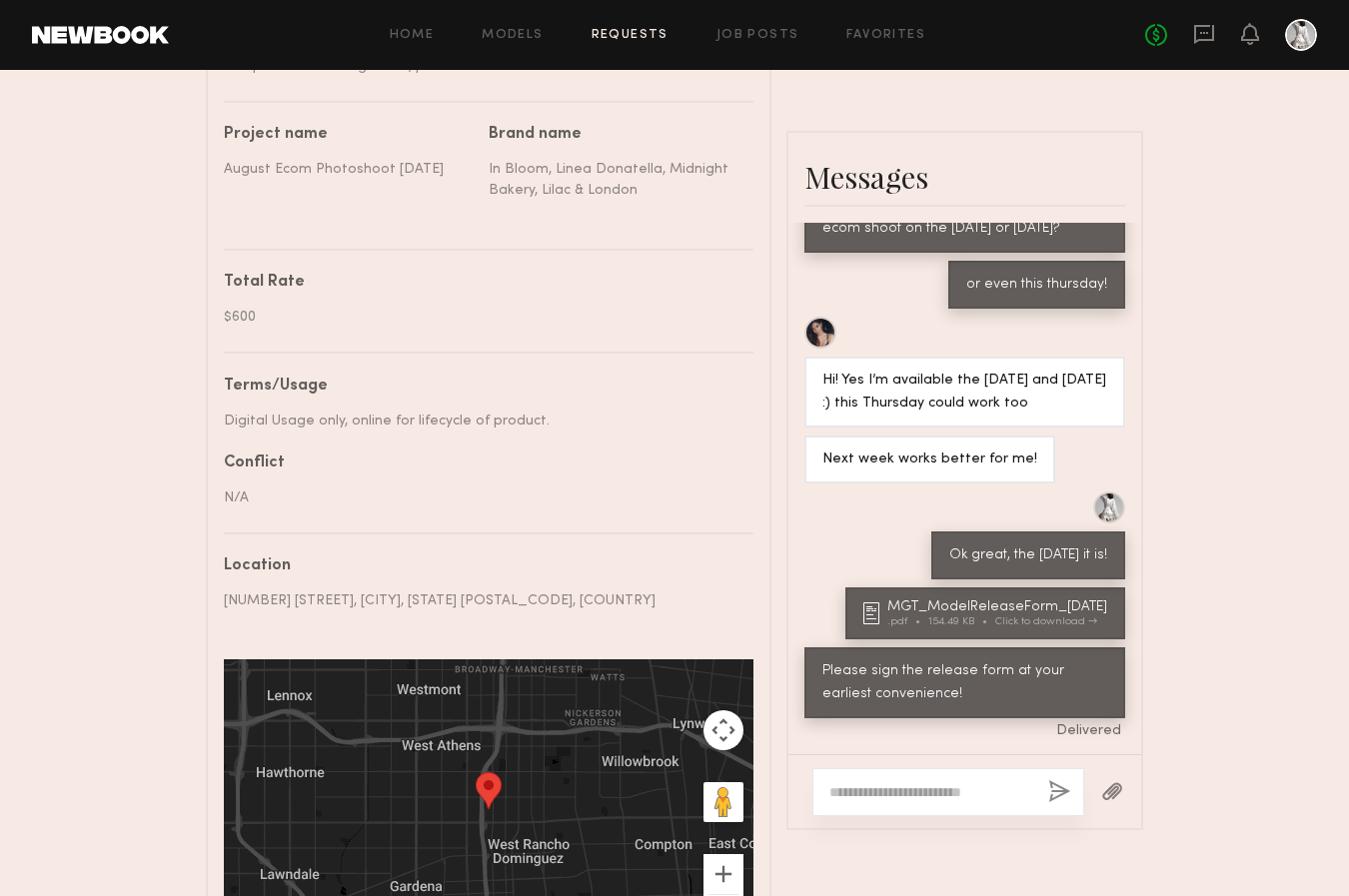 click on "No fees up to $5,000" 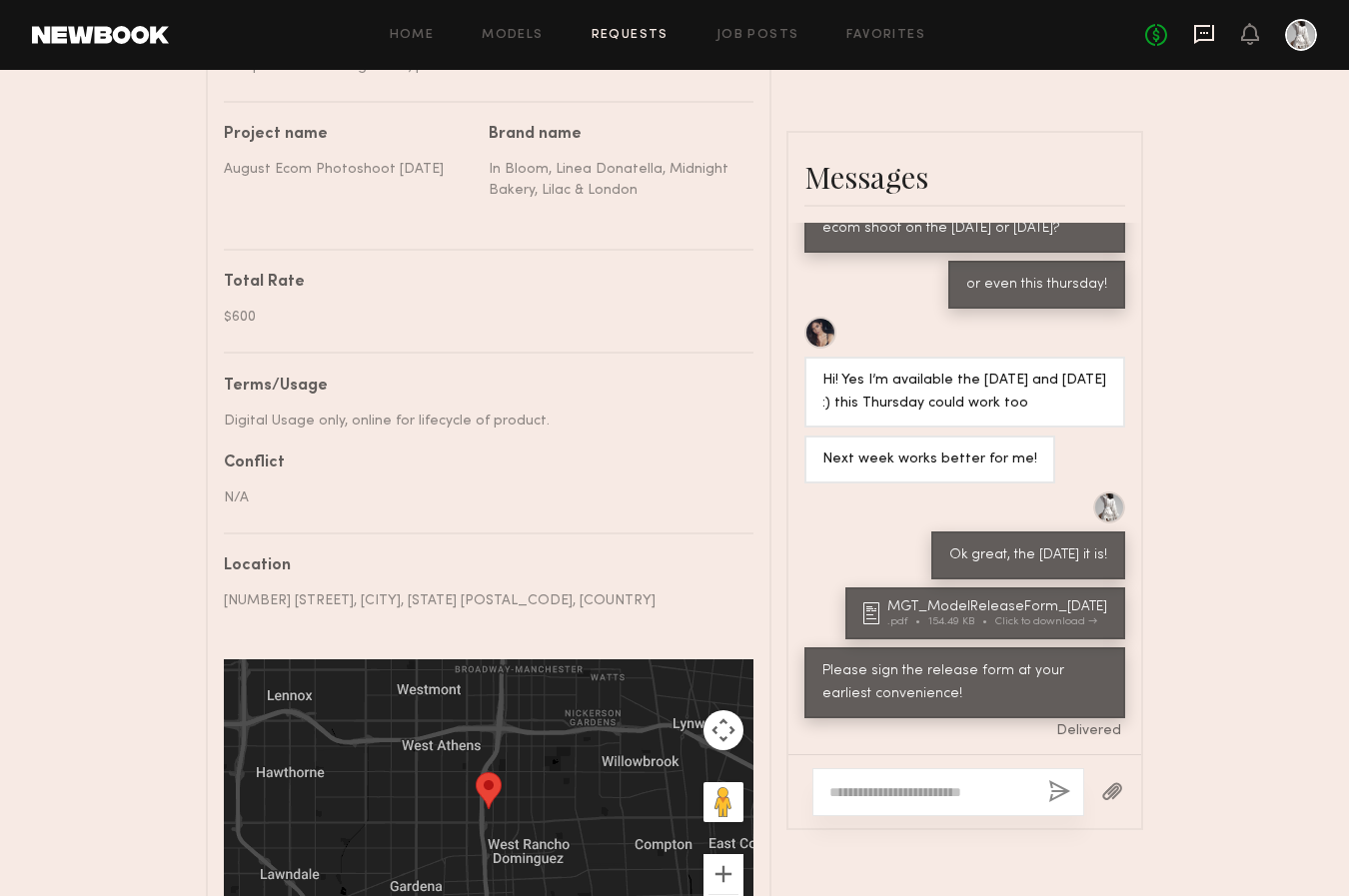 click 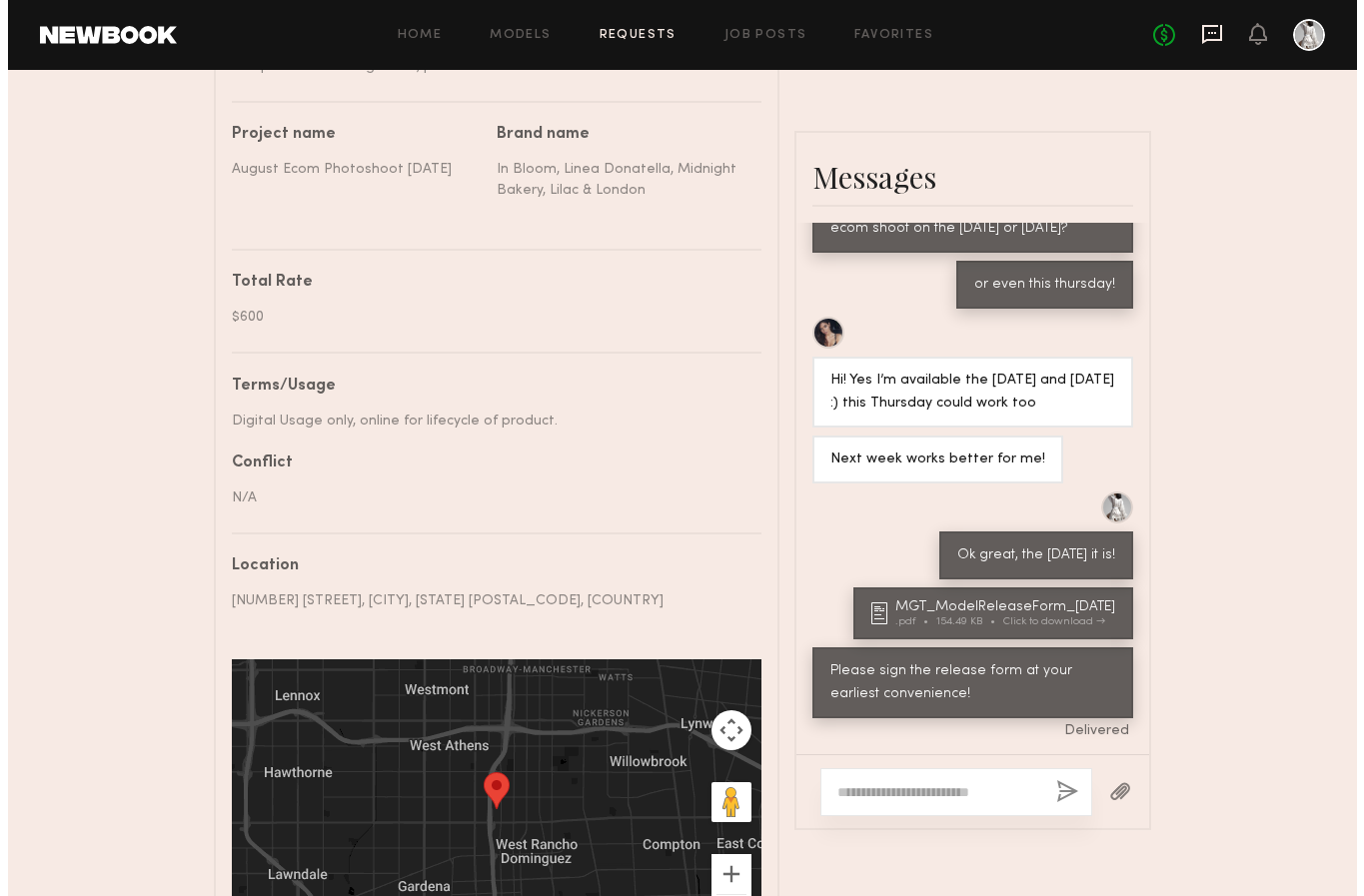 scroll, scrollTop: 0, scrollLeft: 0, axis: both 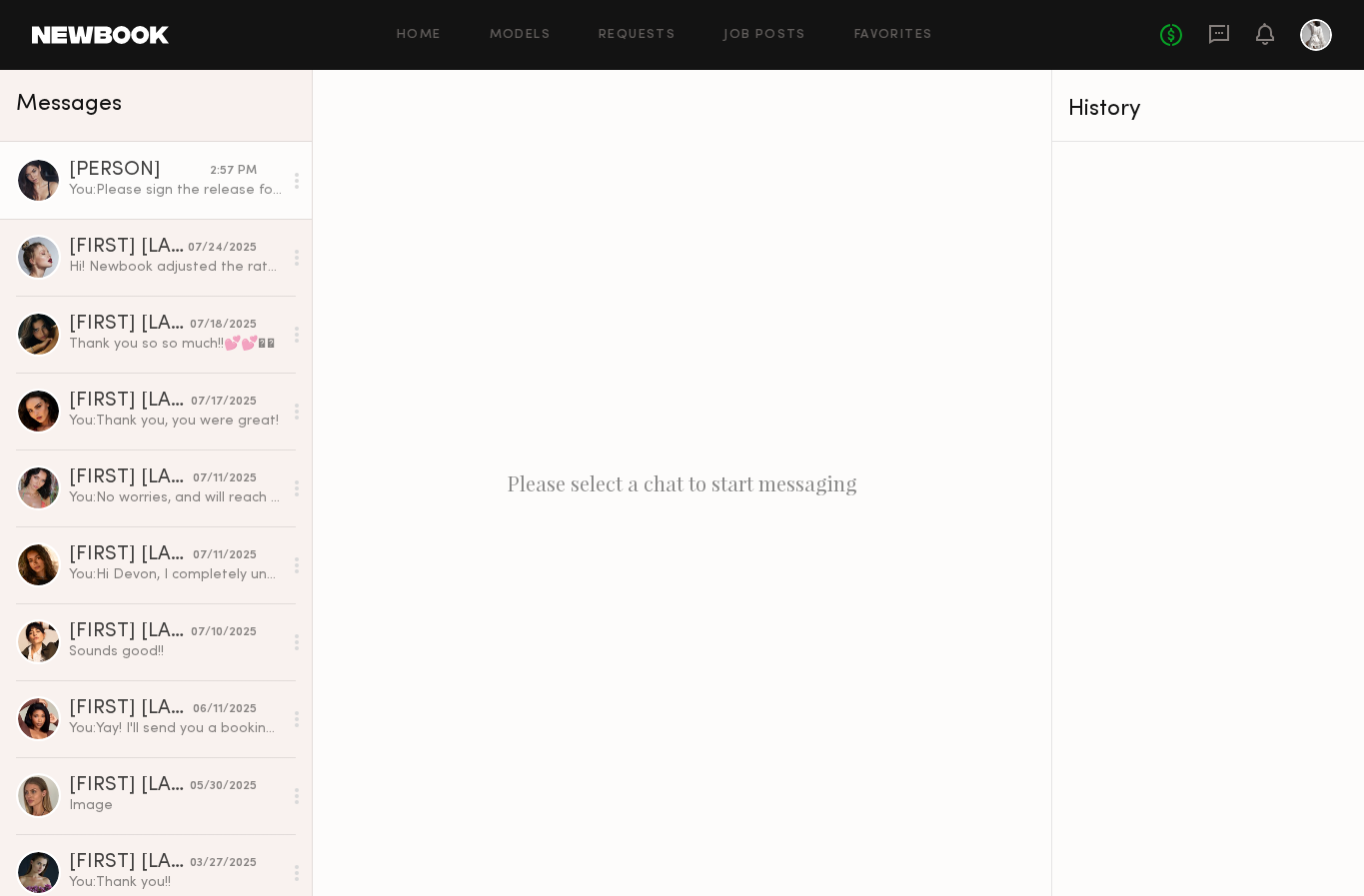 click on "[PERSON] [LAST]" 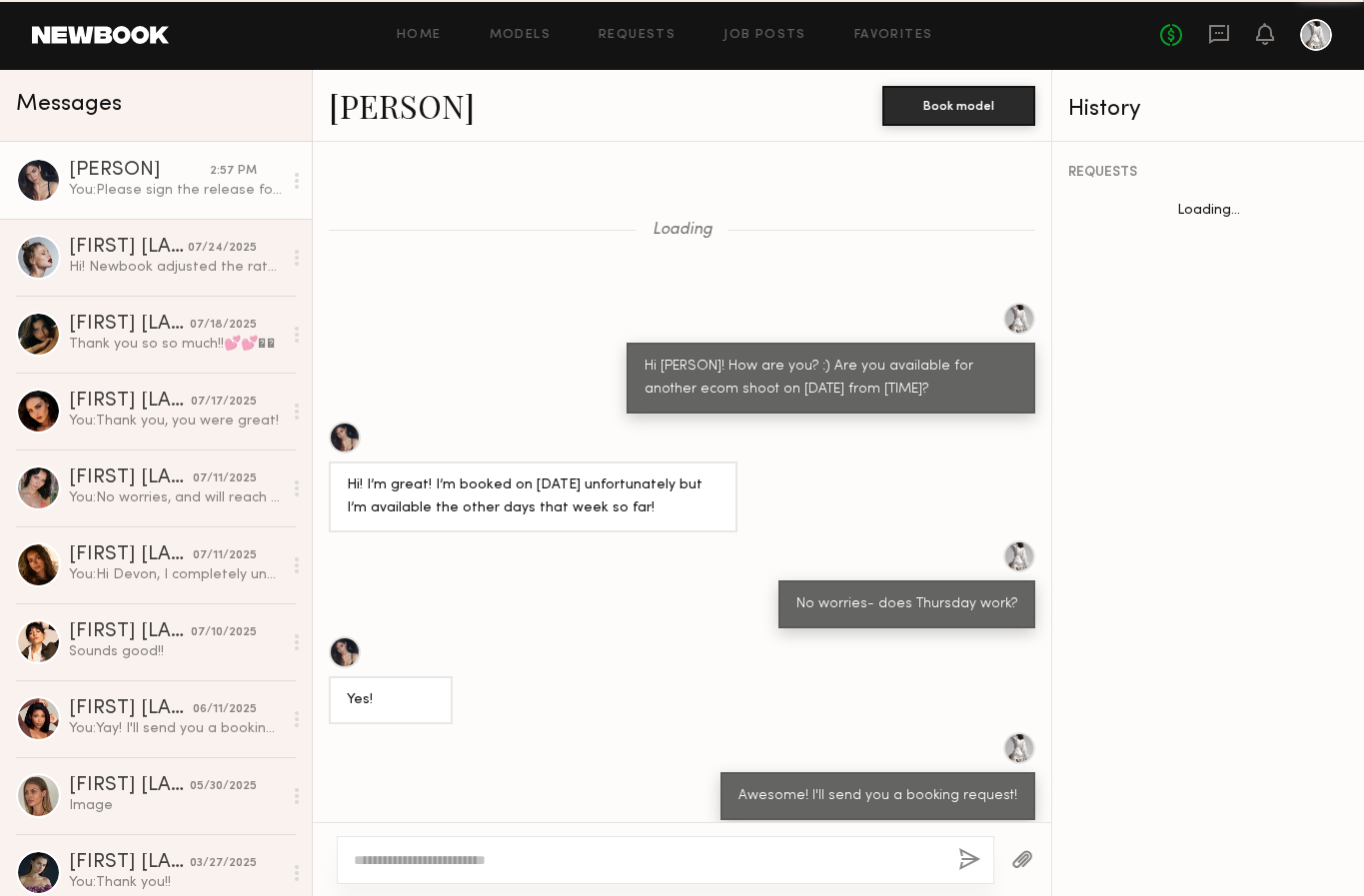 scroll, scrollTop: 1036, scrollLeft: 0, axis: vertical 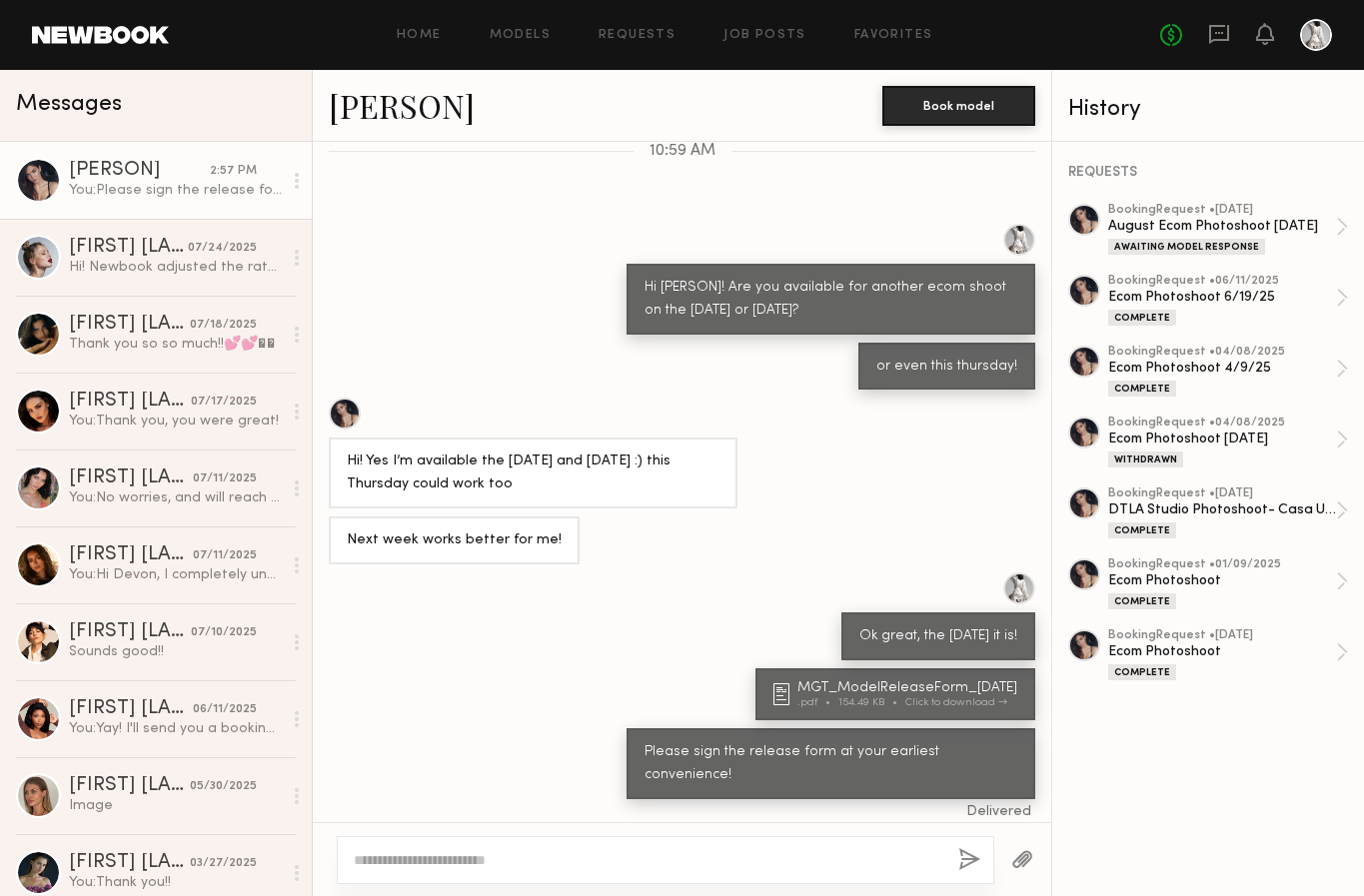 click on "10:59 AM" 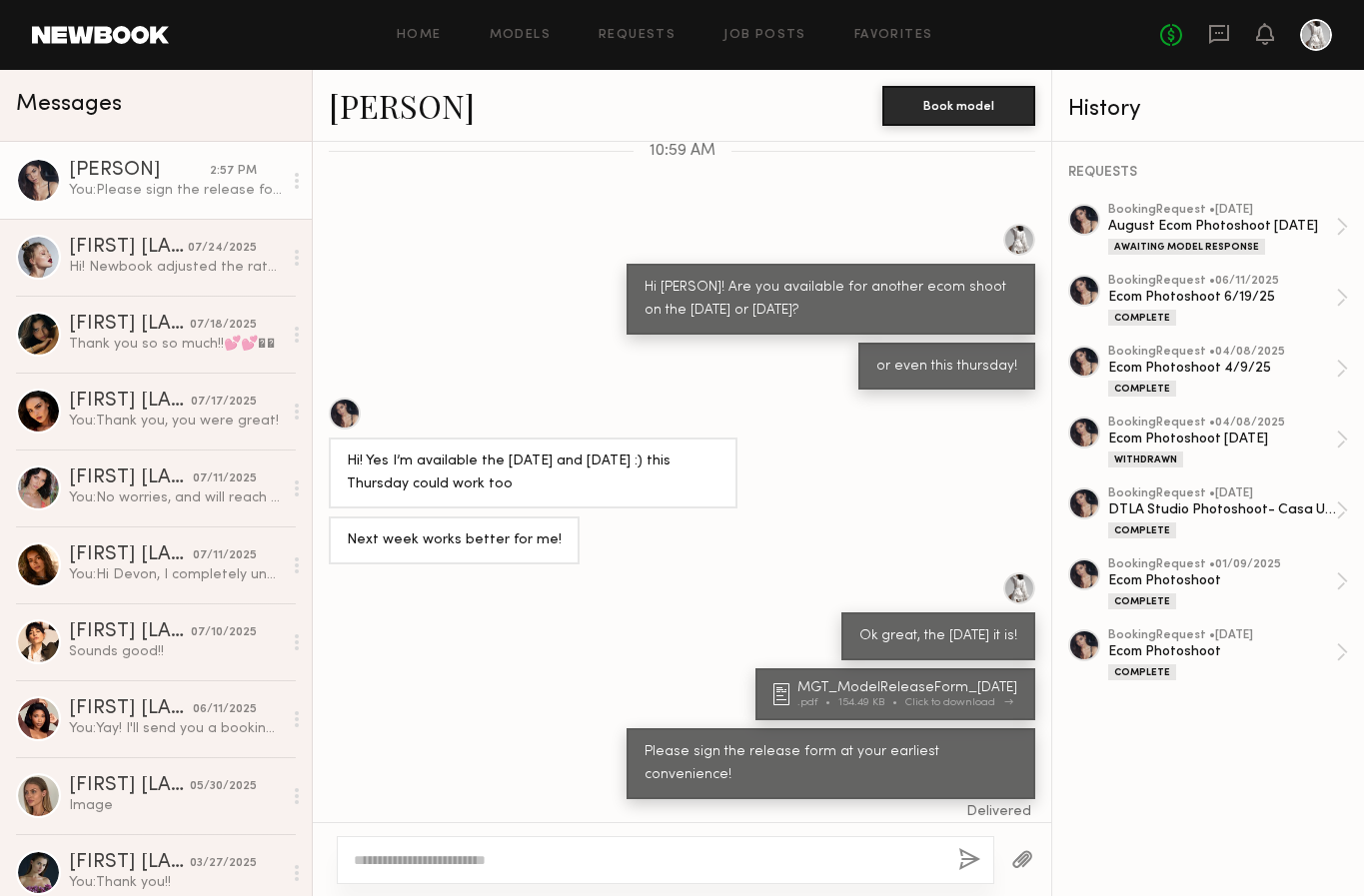 click on ".pdf" 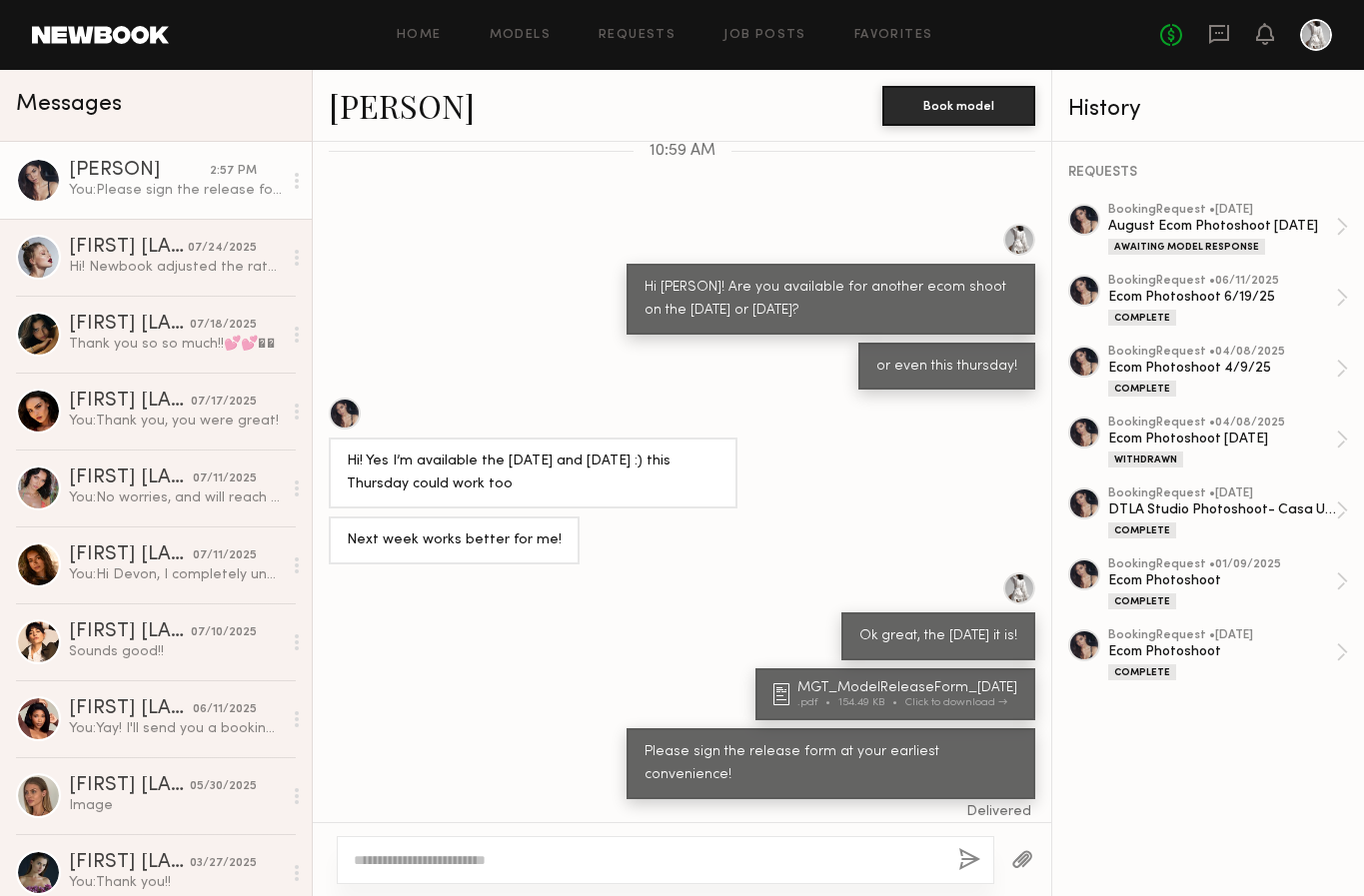 click on "Next week works better for me!" 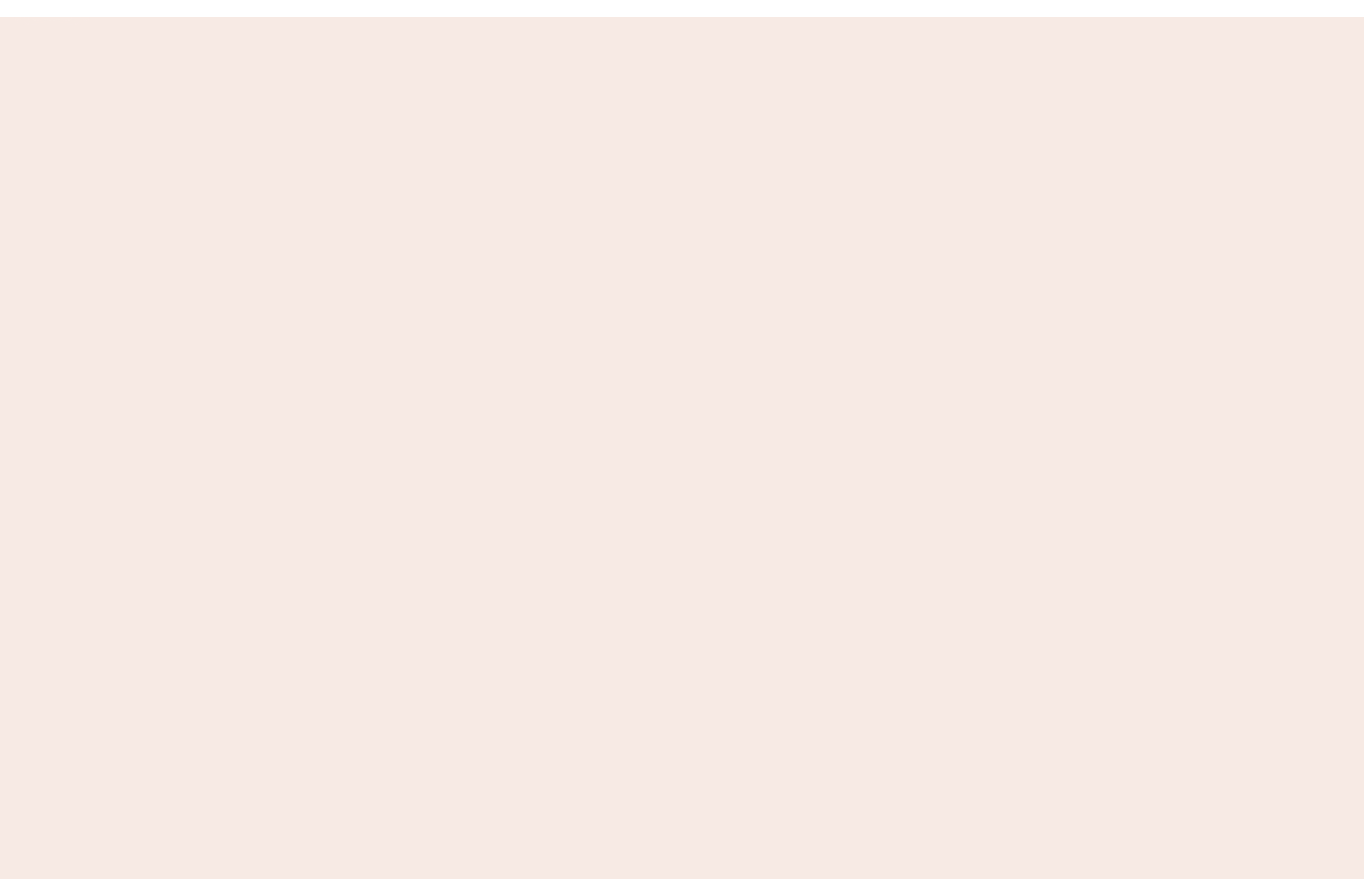 scroll, scrollTop: 0, scrollLeft: 0, axis: both 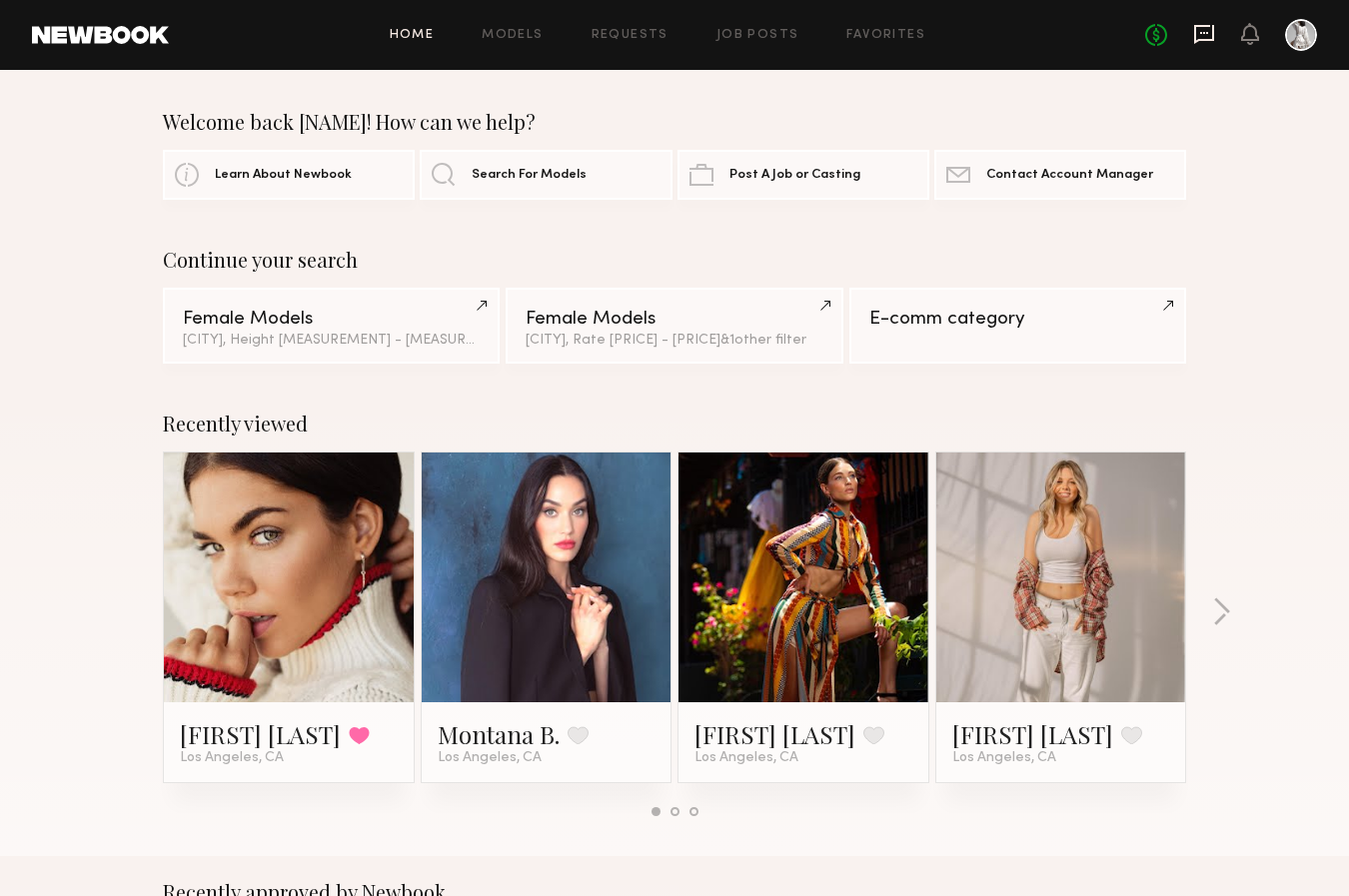 click 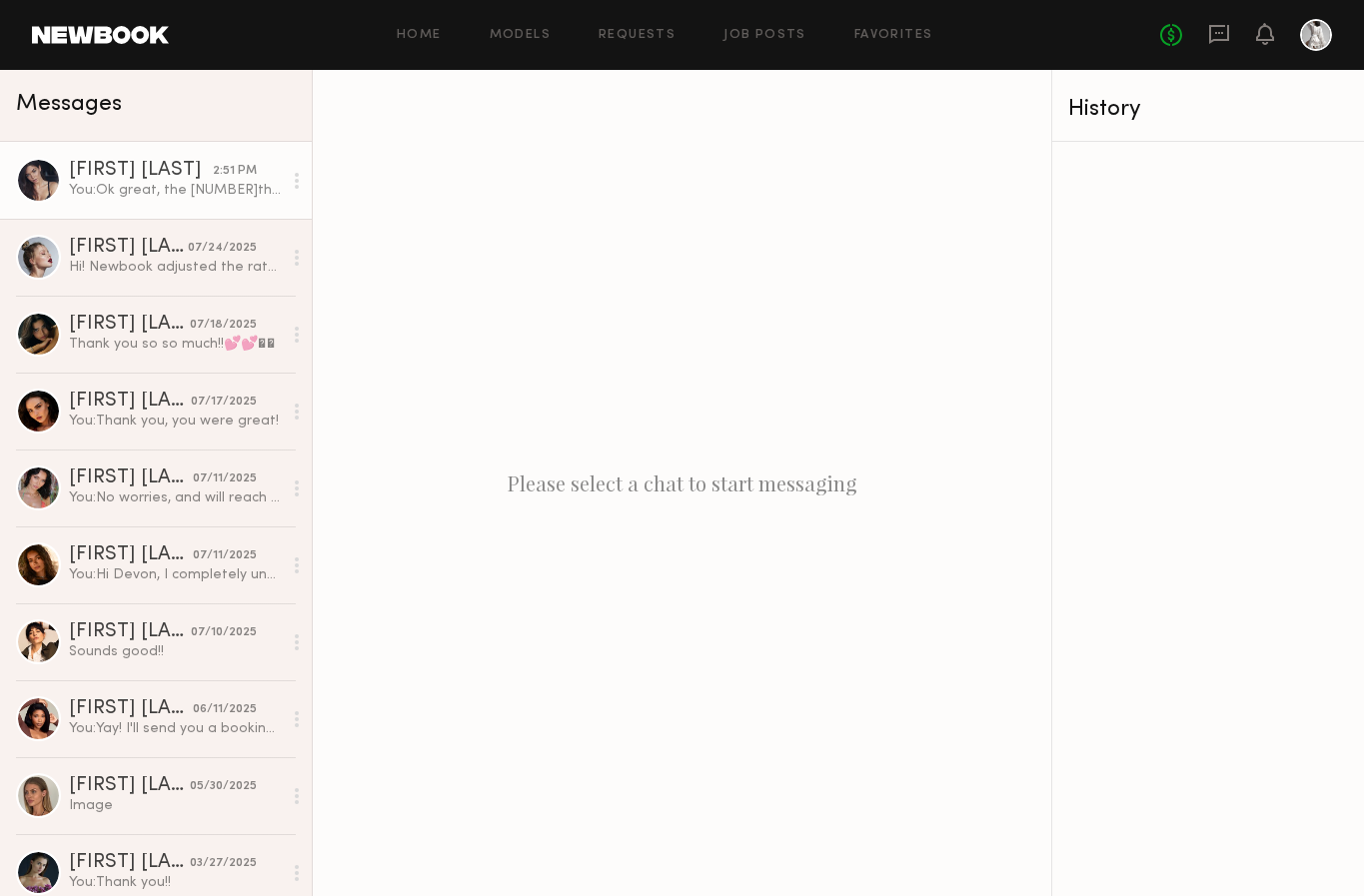 click on "You: Ok great, the [NUMBER]th it is!" 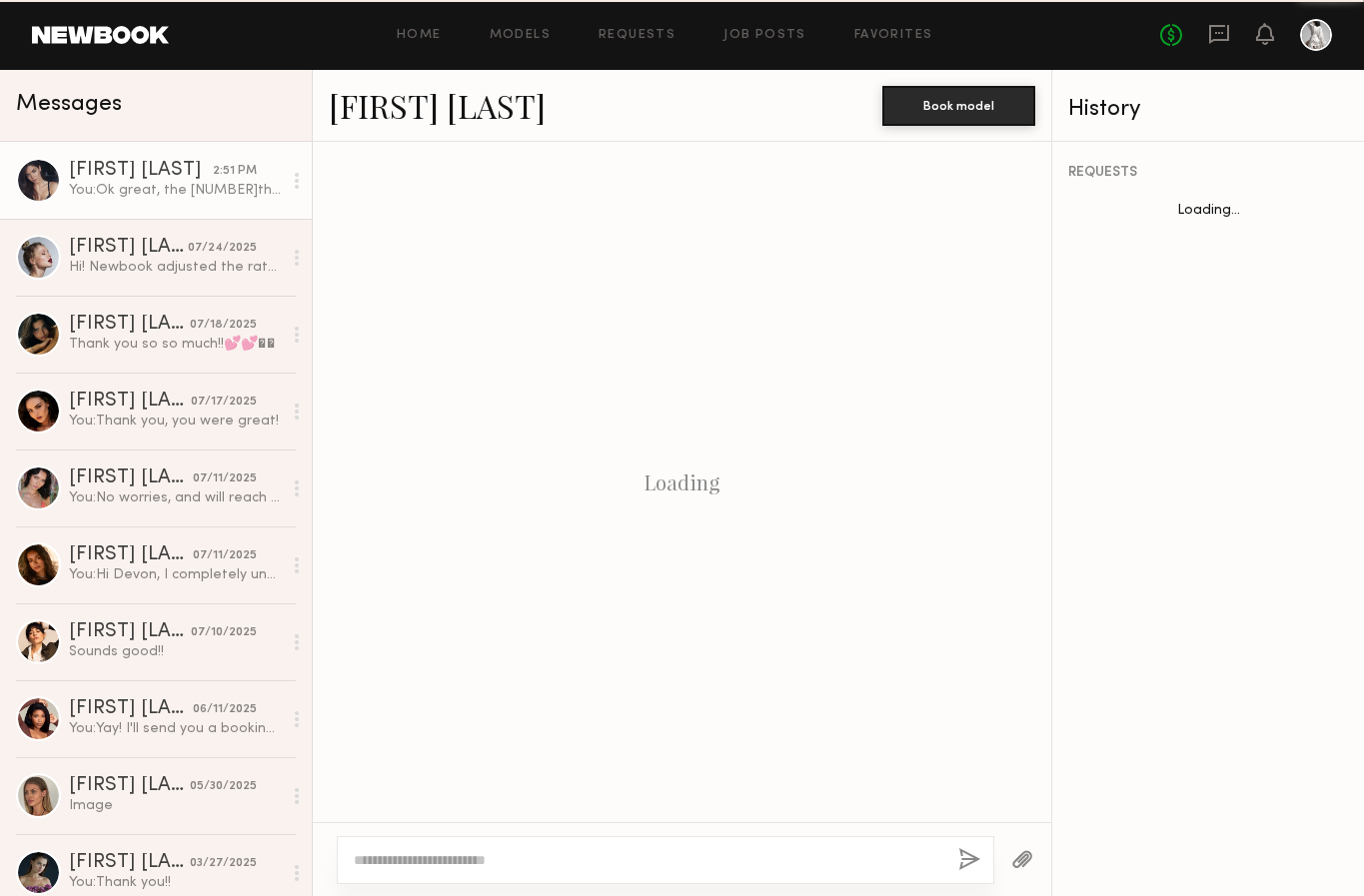 scroll, scrollTop: 761, scrollLeft: 0, axis: vertical 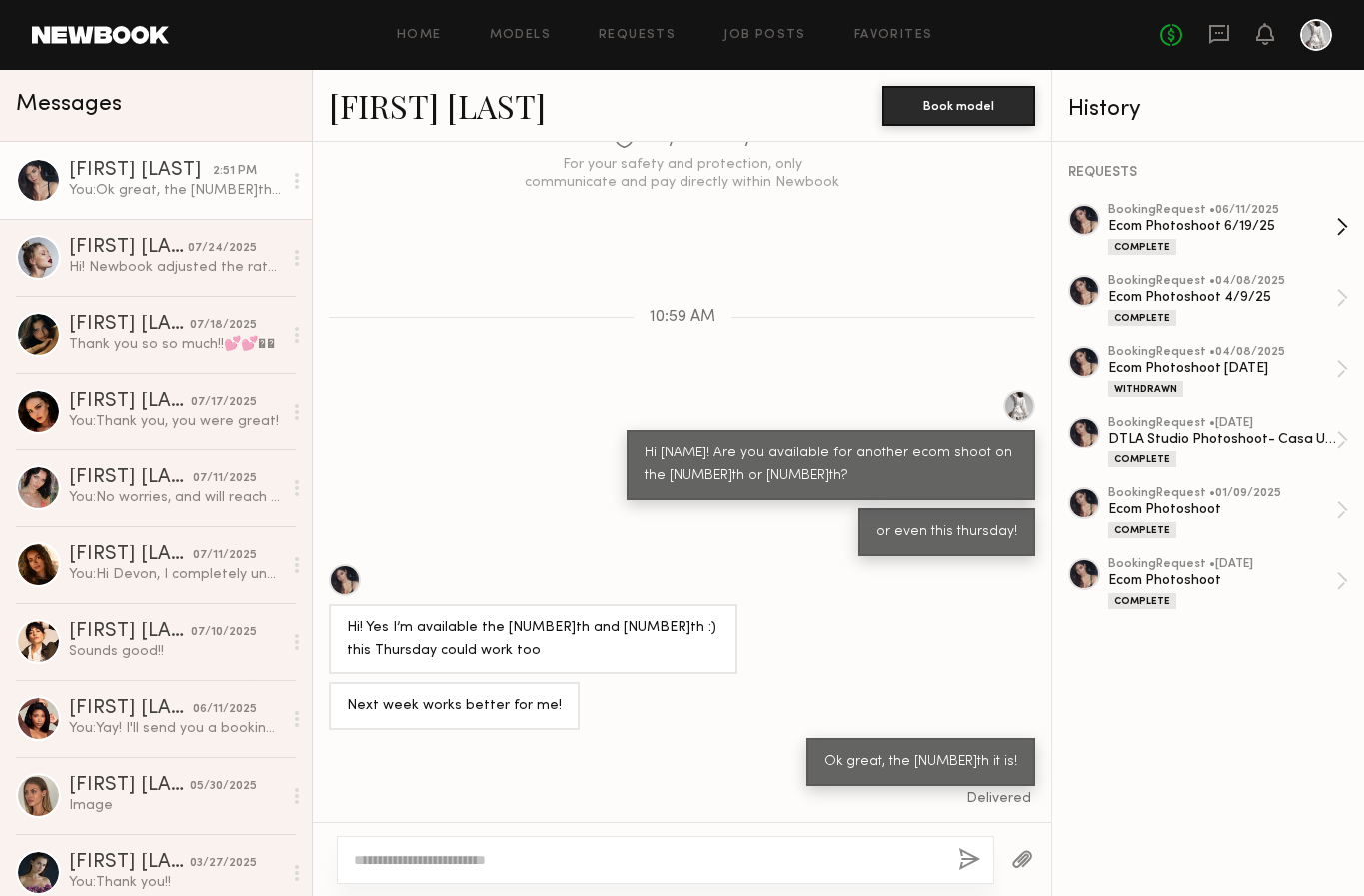 click on "booking Request • [DATE] Ecom Photoshoot [DATE] Complete" 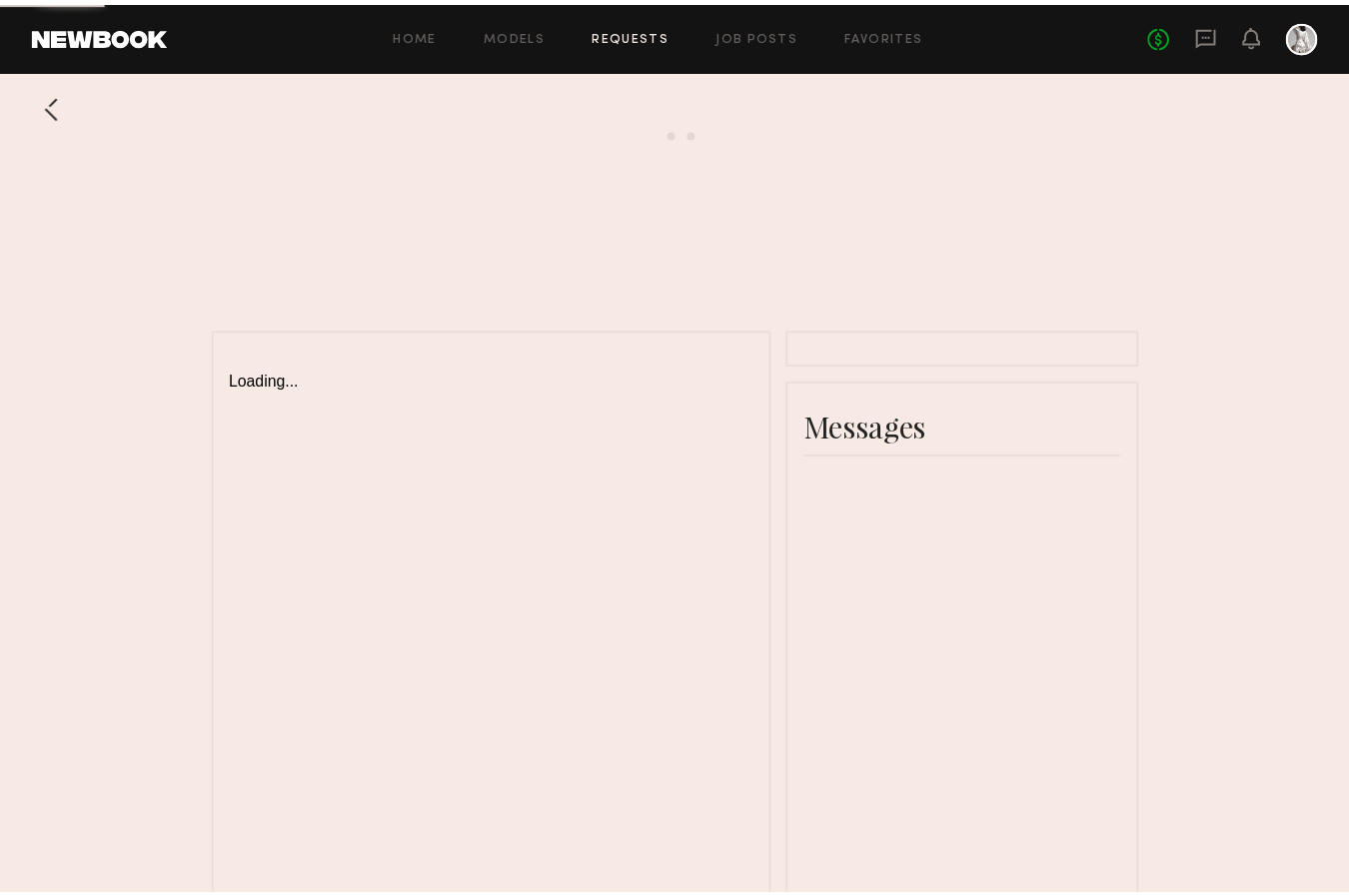 scroll, scrollTop: 0, scrollLeft: 0, axis: both 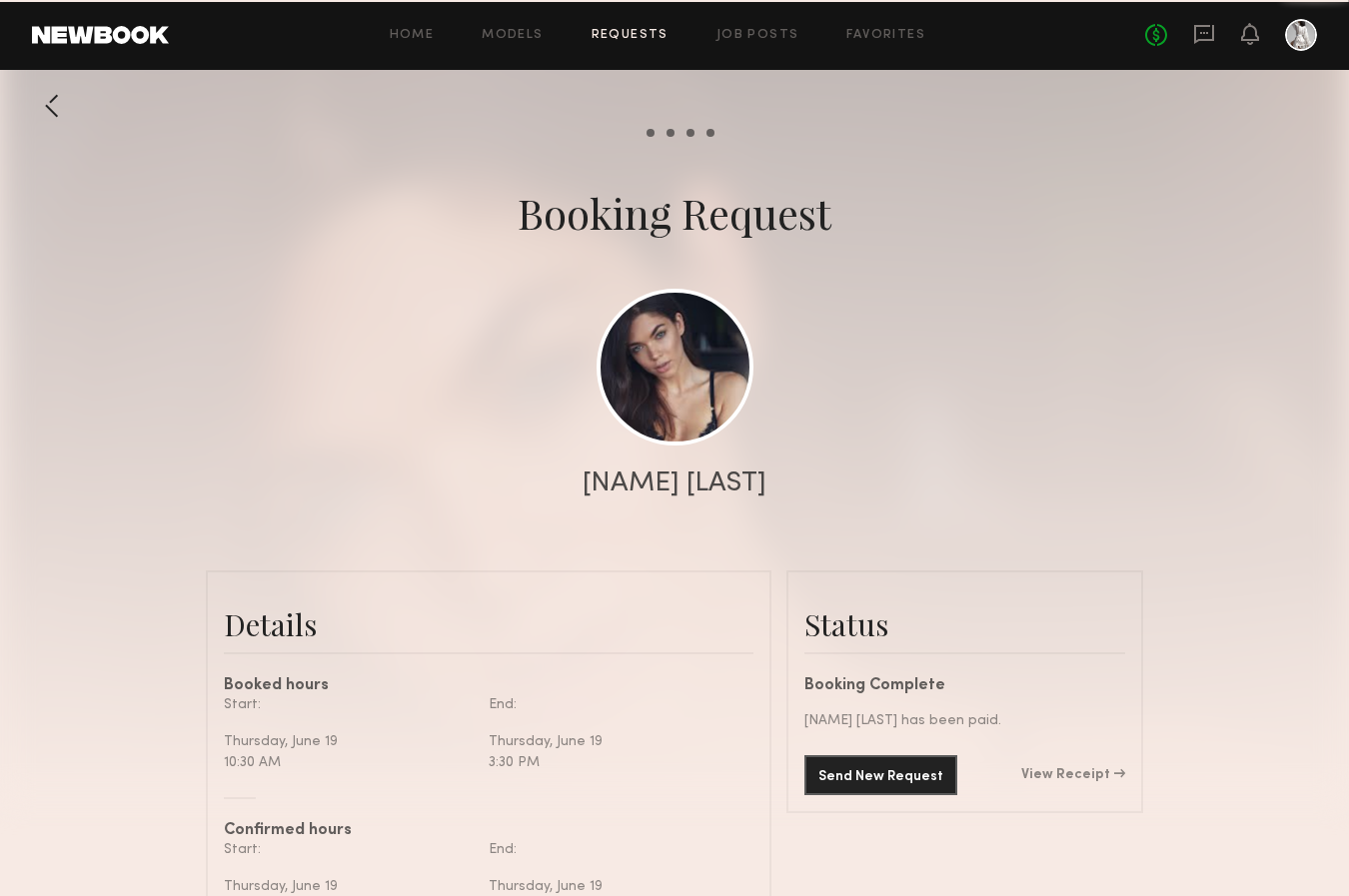 click on "Details" 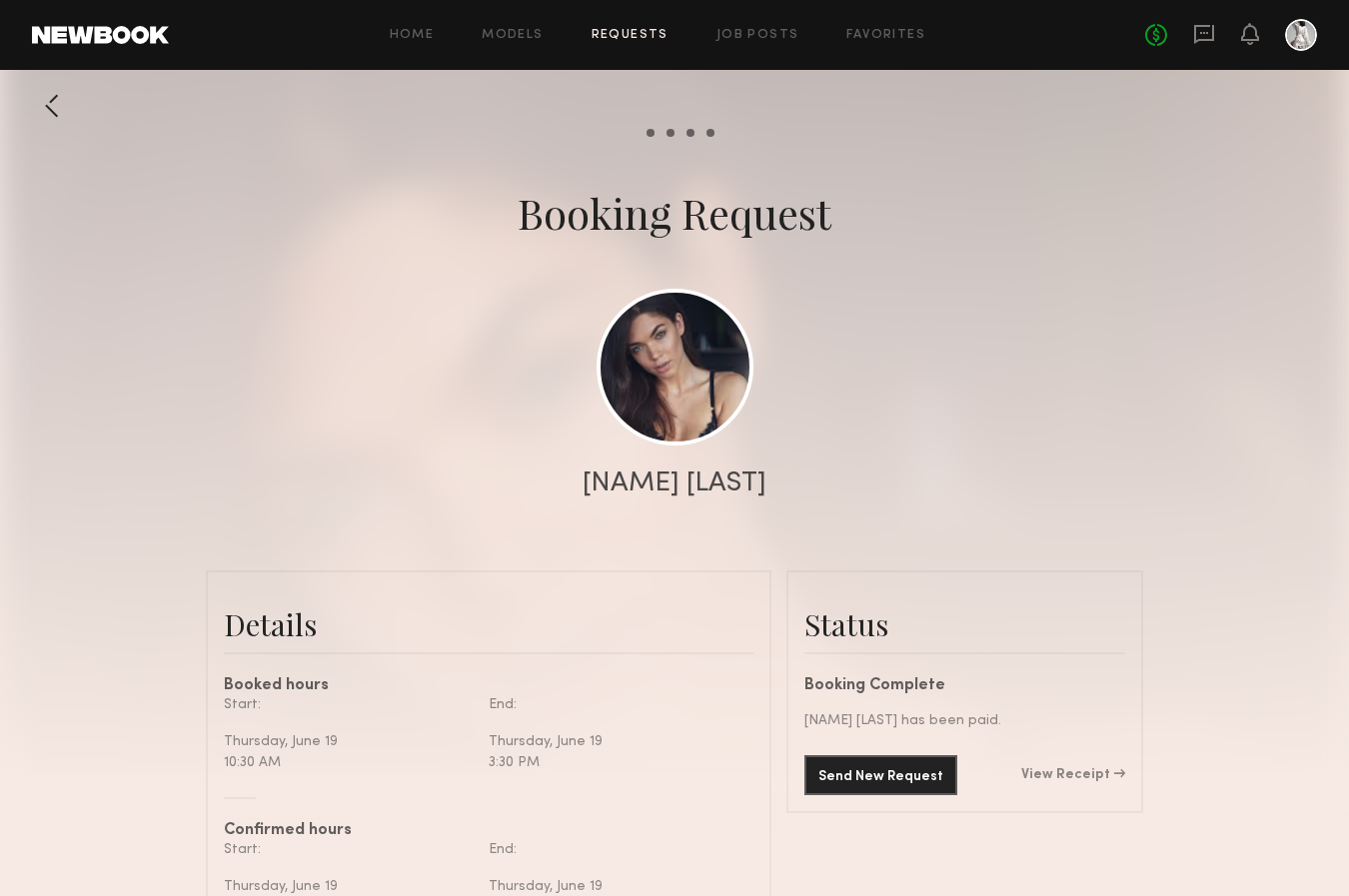 scroll, scrollTop: 8262, scrollLeft: 0, axis: vertical 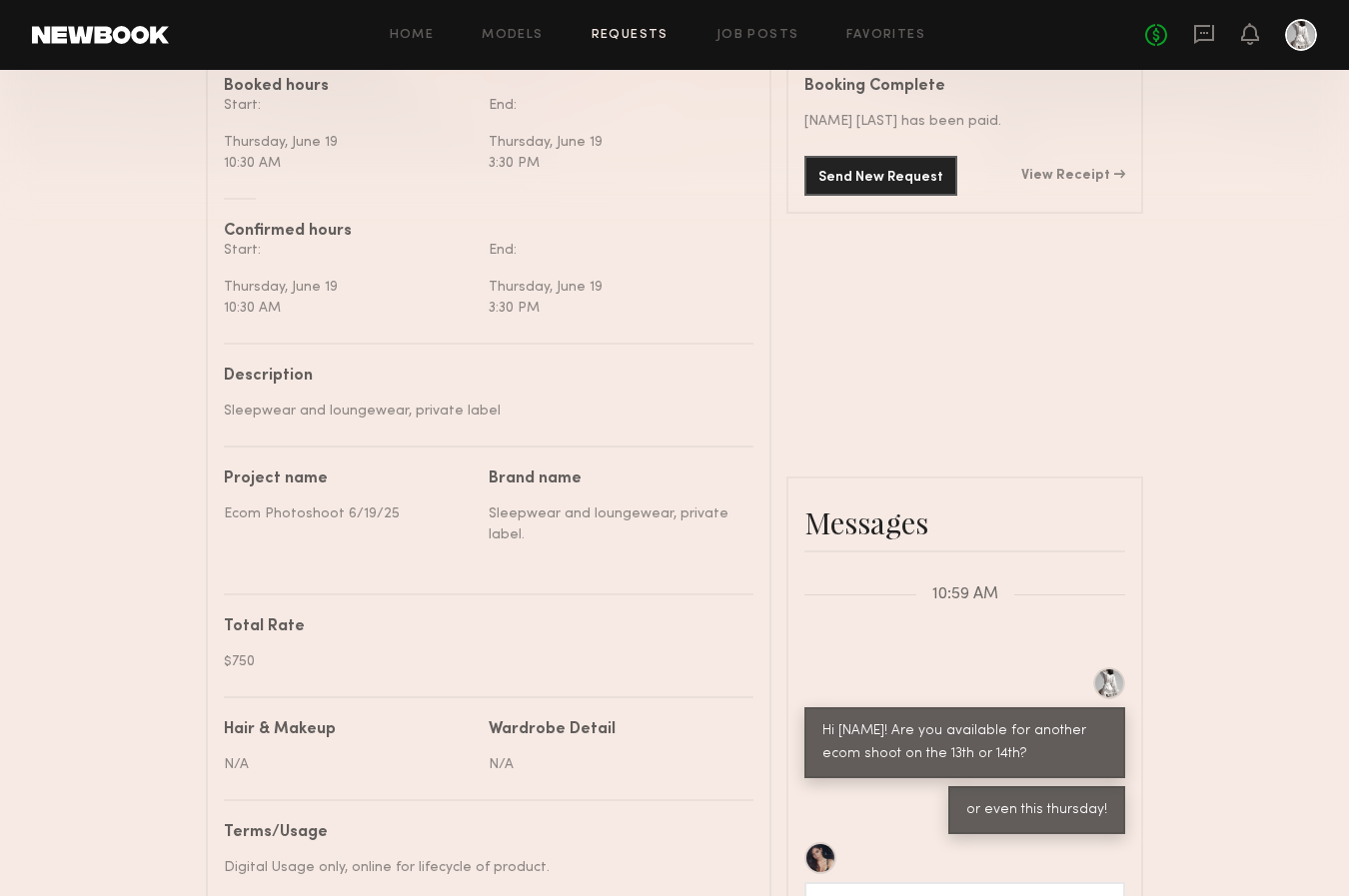 click on "Sleepwear and loungewear, private label" 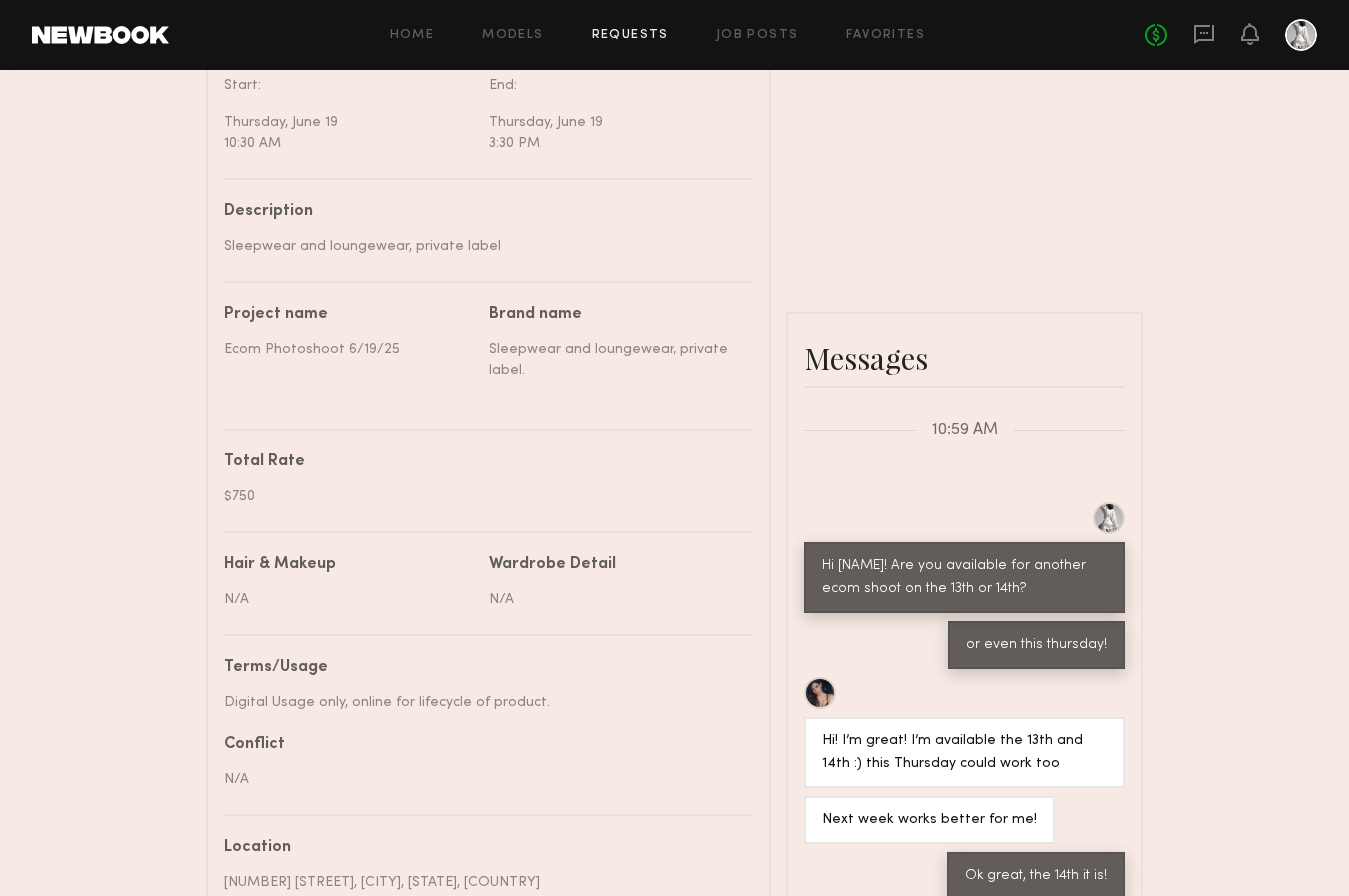 scroll, scrollTop: 799, scrollLeft: 0, axis: vertical 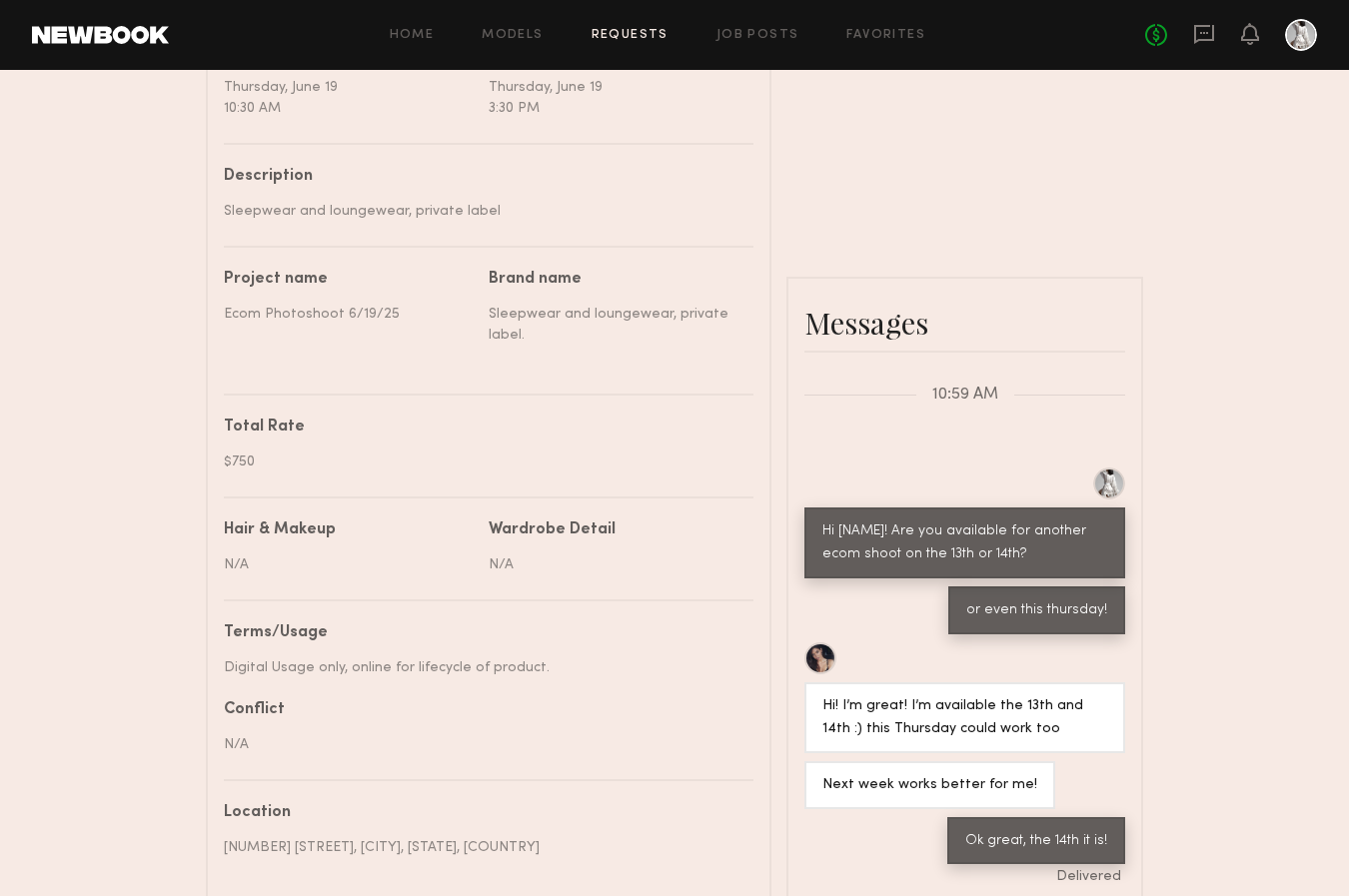 drag, startPoint x: 557, startPoint y: 705, endPoint x: 226, endPoint y: 717, distance: 331.21745 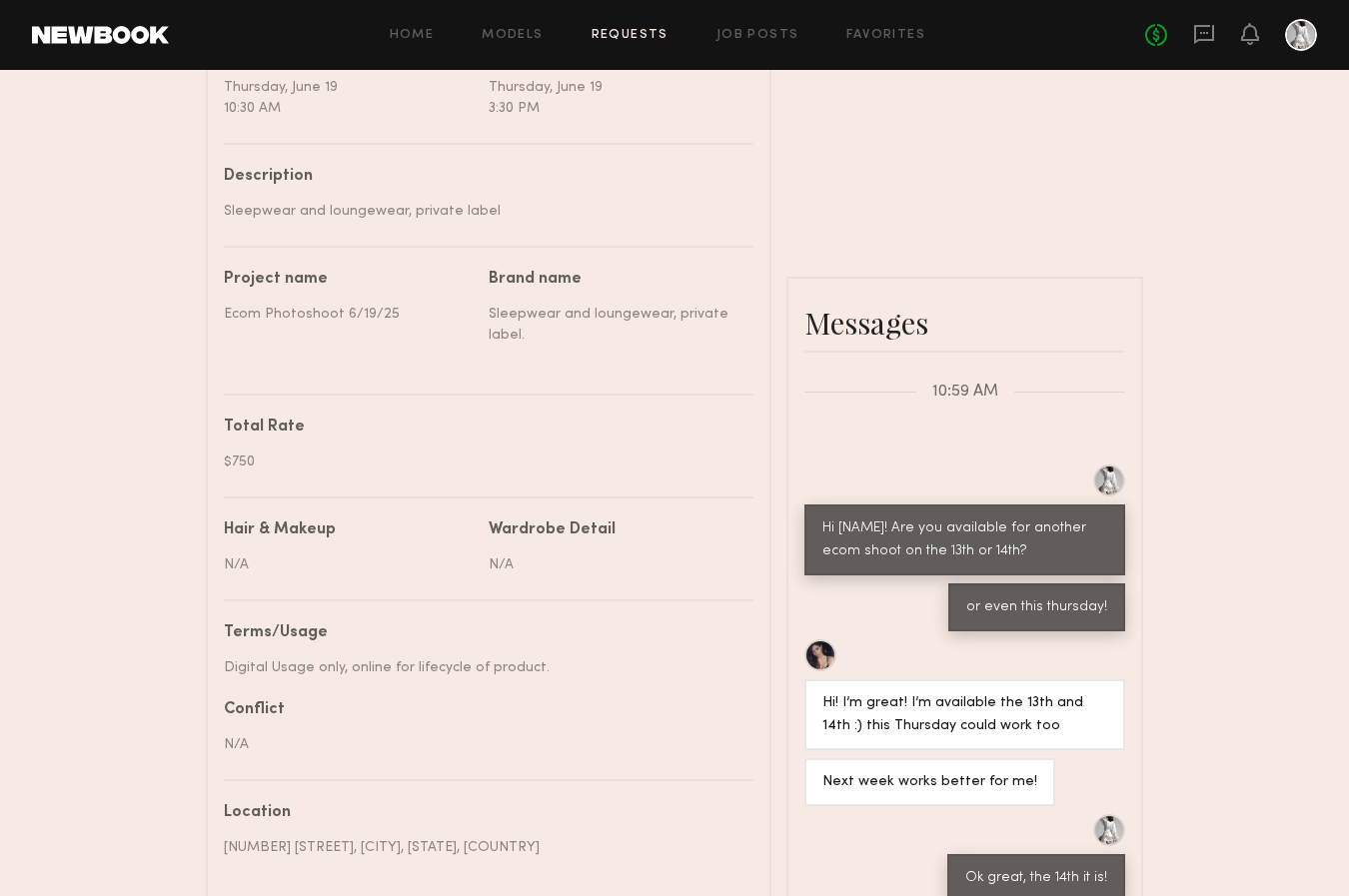 scroll, scrollTop: 8595, scrollLeft: 0, axis: vertical 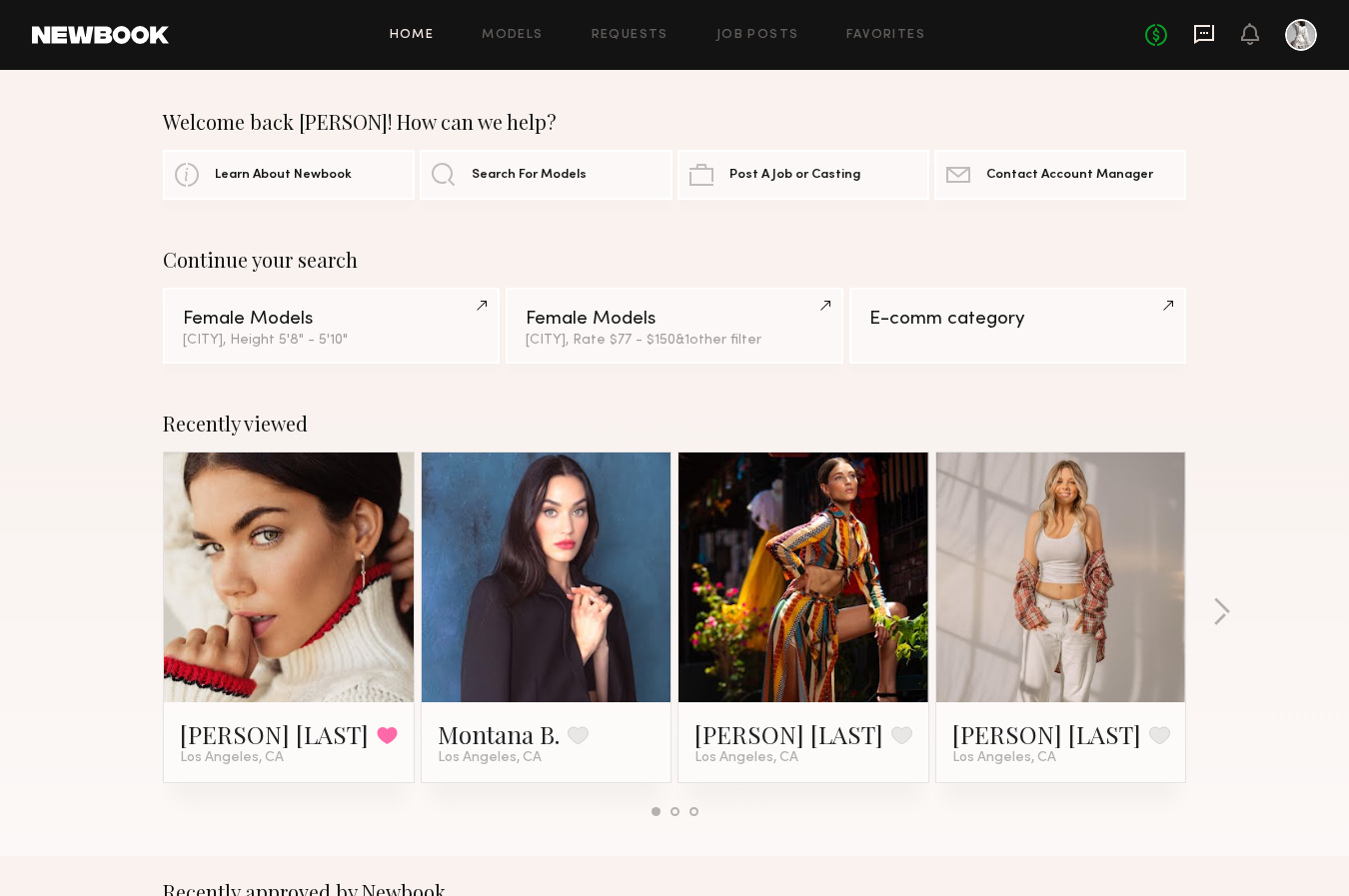click 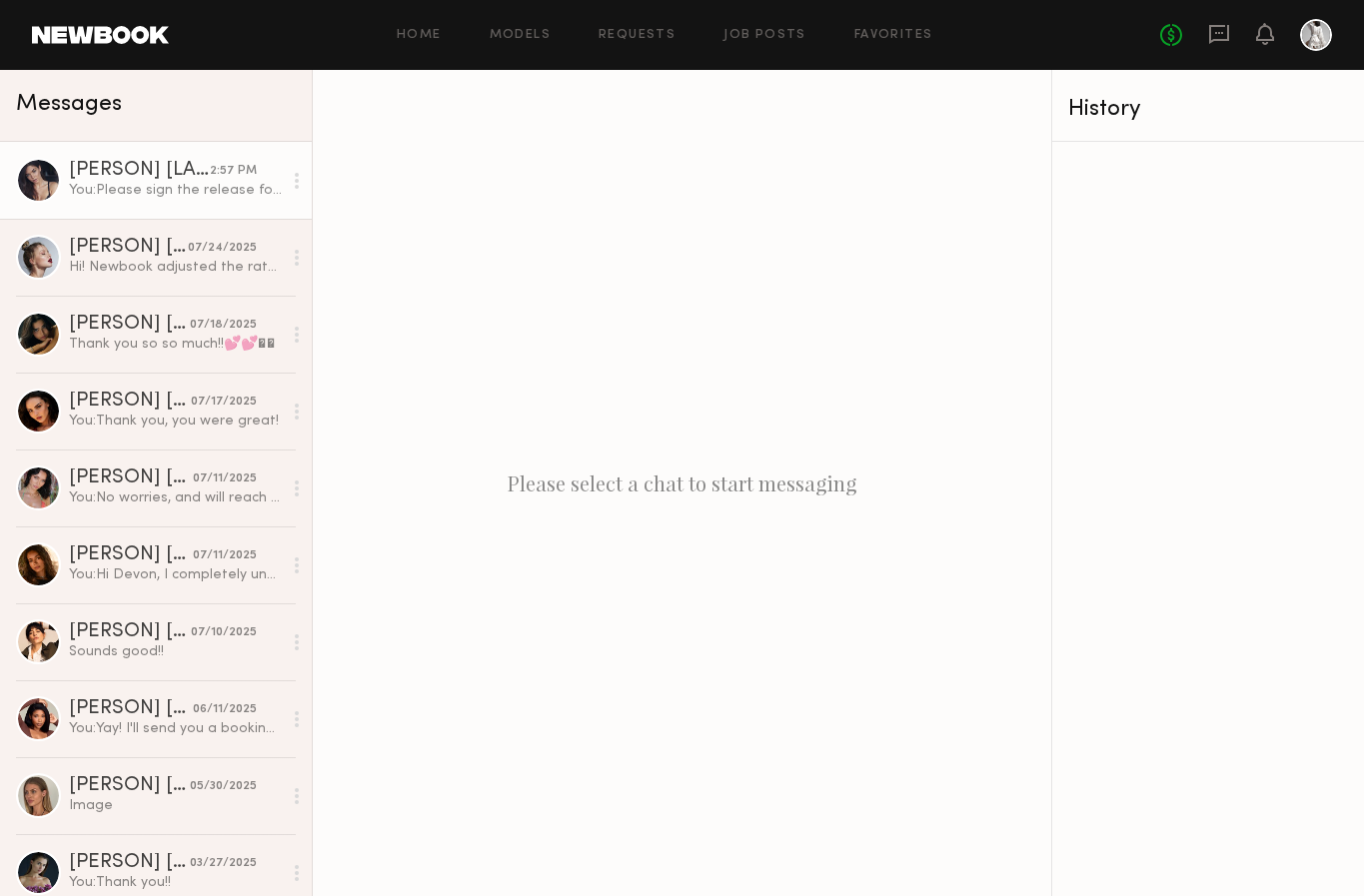 click on "You:  Please sign the release form at your earliest convenience!" 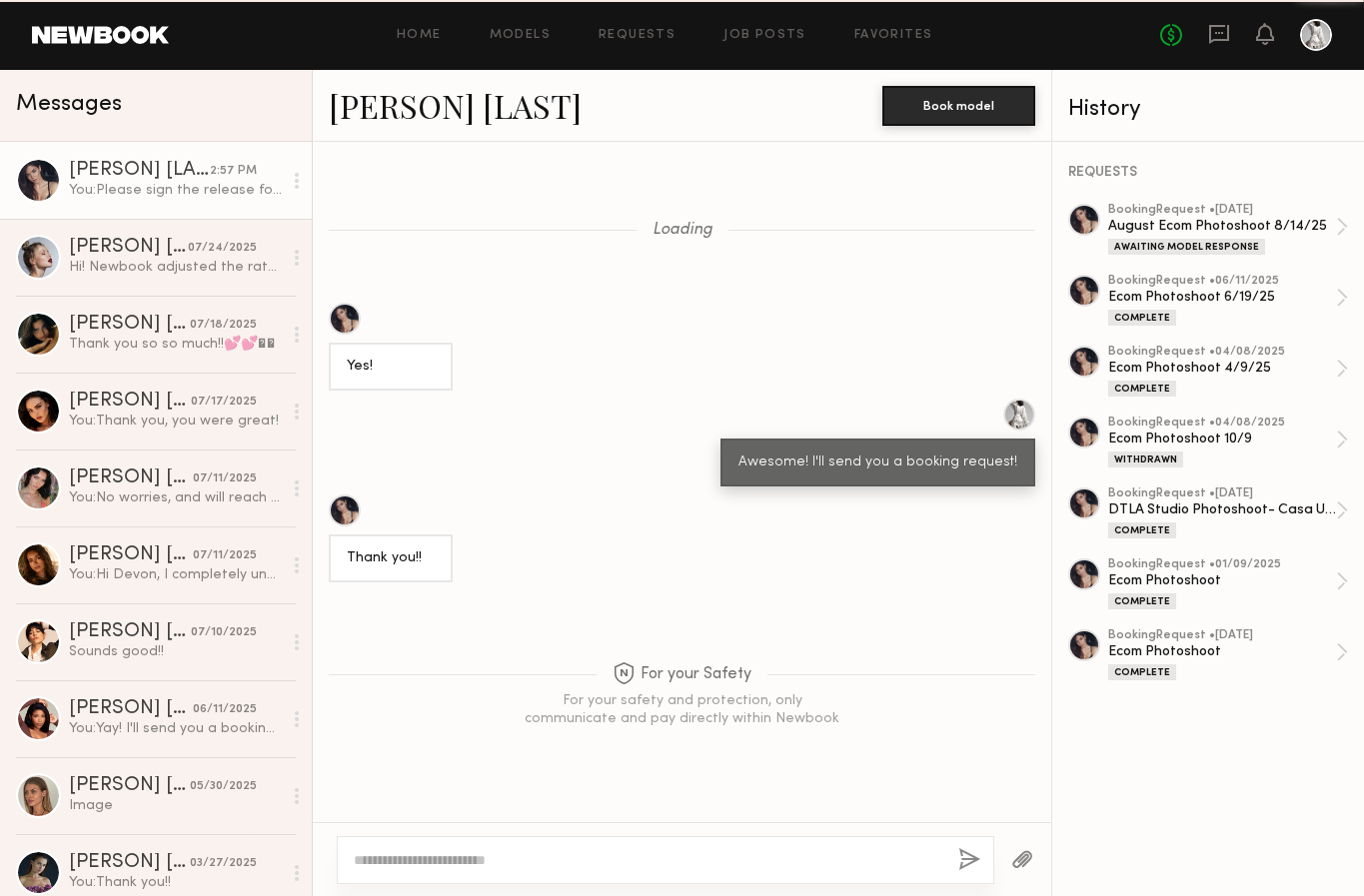 scroll, scrollTop: 702, scrollLeft: 0, axis: vertical 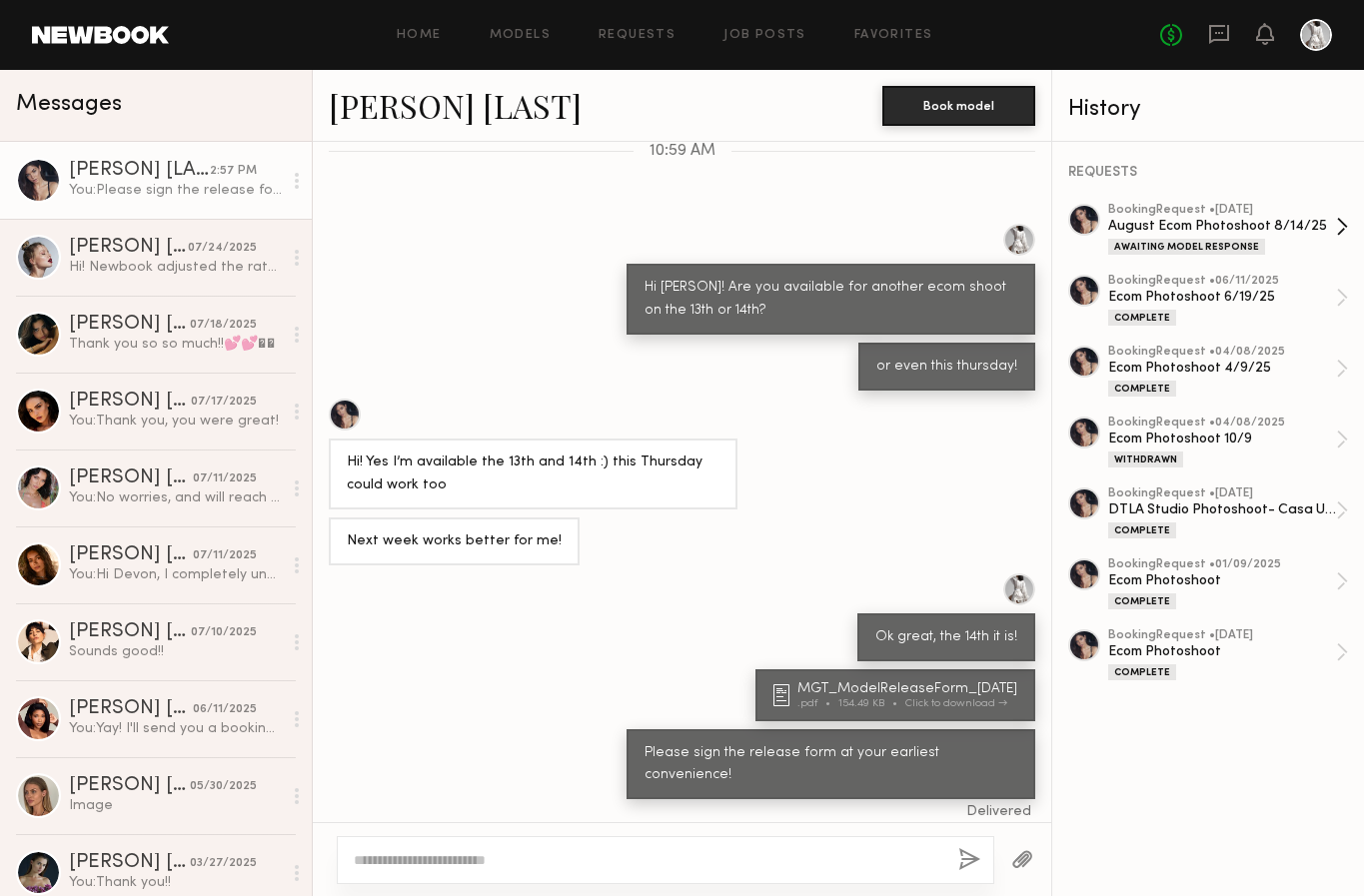 click on "August Ecom Photoshoot 8/14/25" 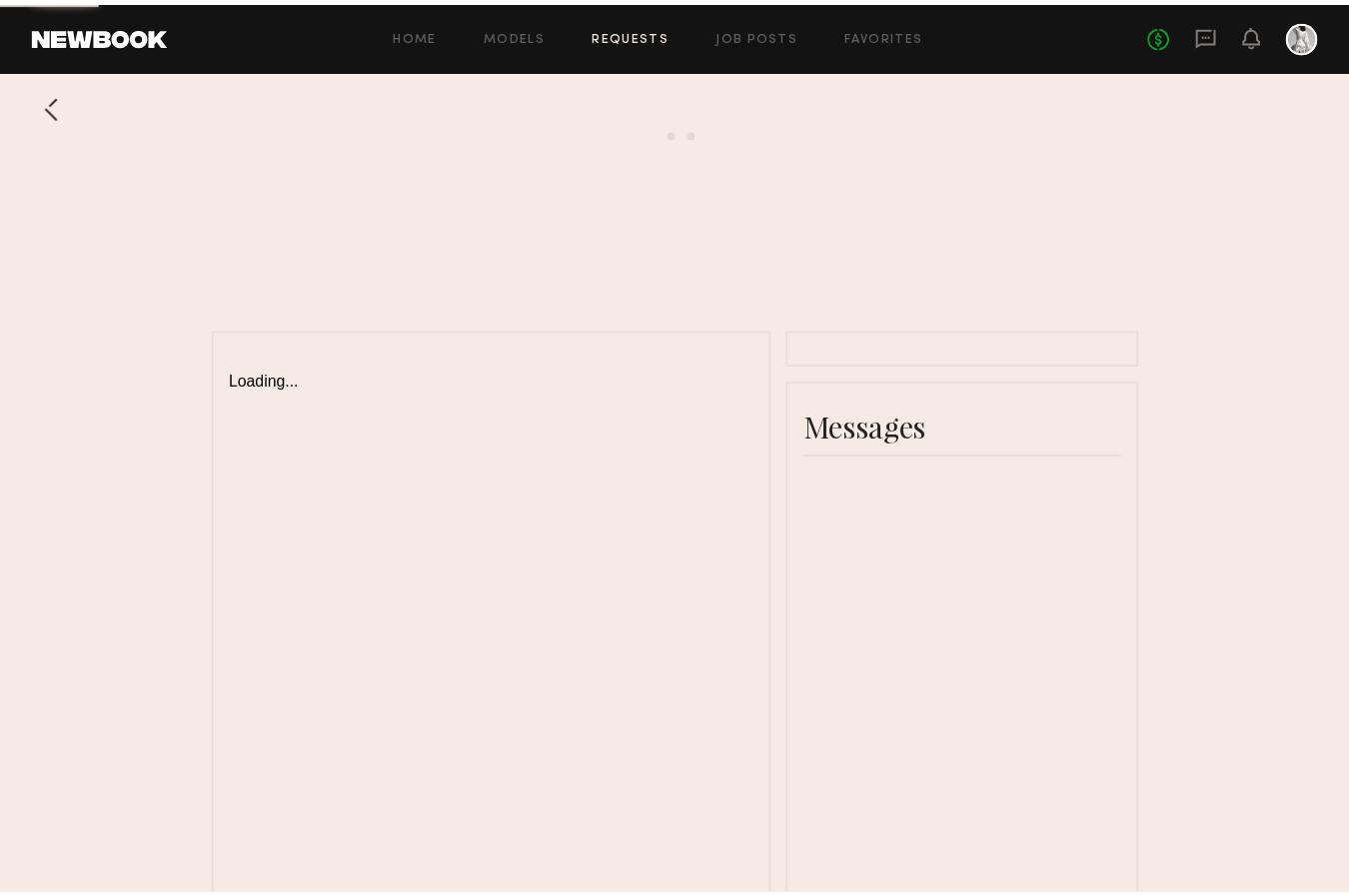 scroll, scrollTop: 0, scrollLeft: 0, axis: both 